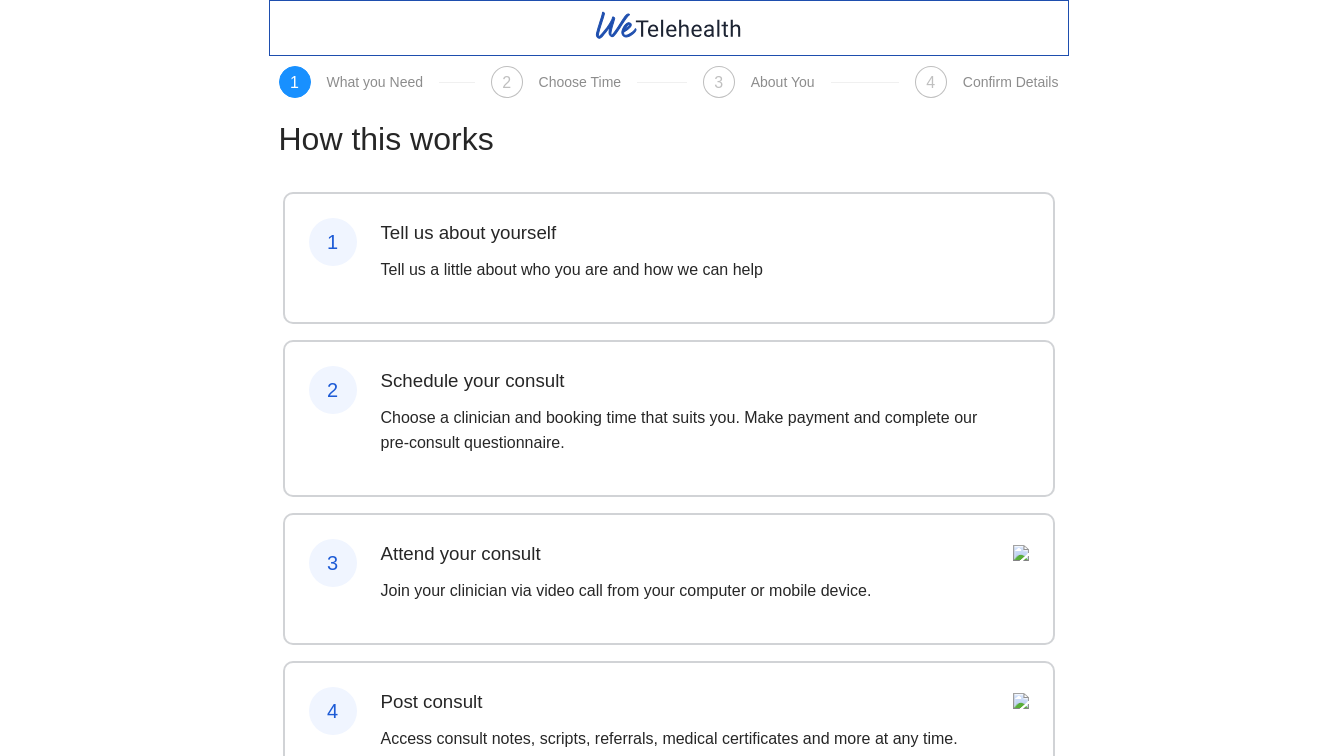 scroll, scrollTop: 171, scrollLeft: 0, axis: vertical 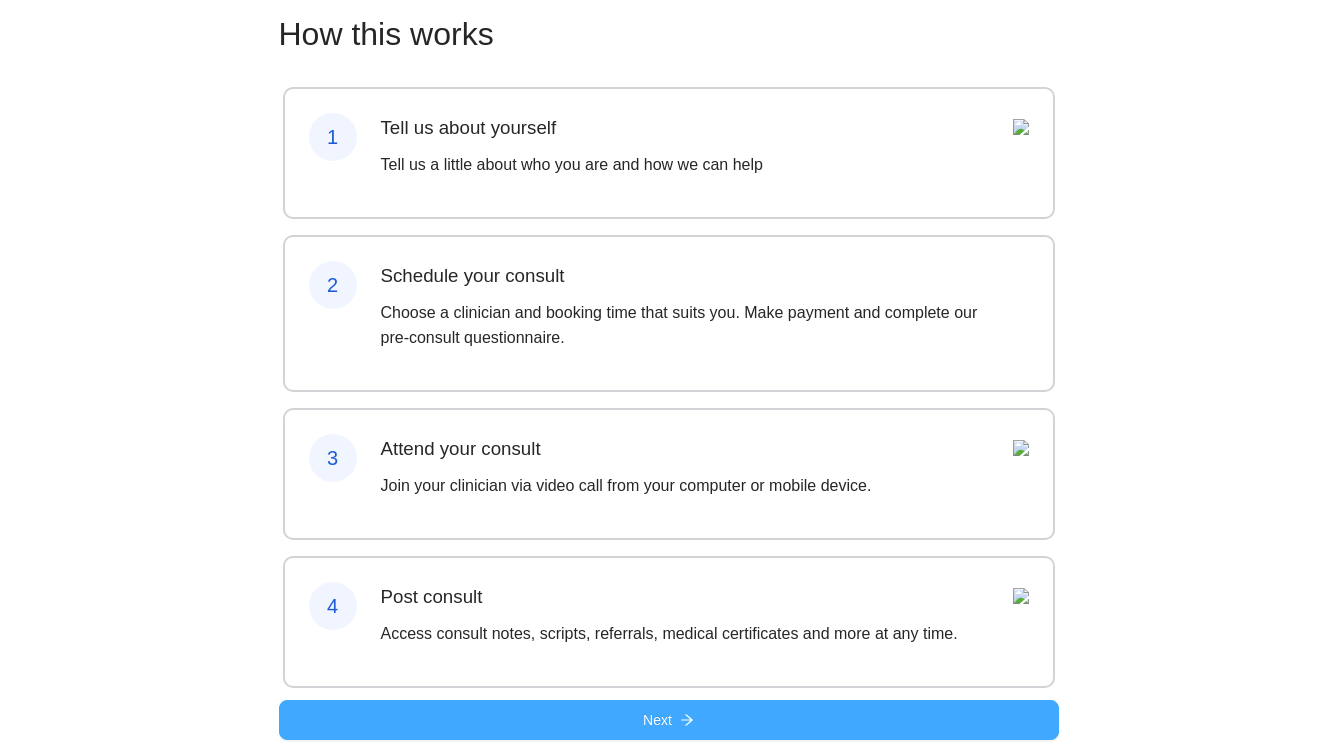 click on "Next" at bounding box center [669, 720] 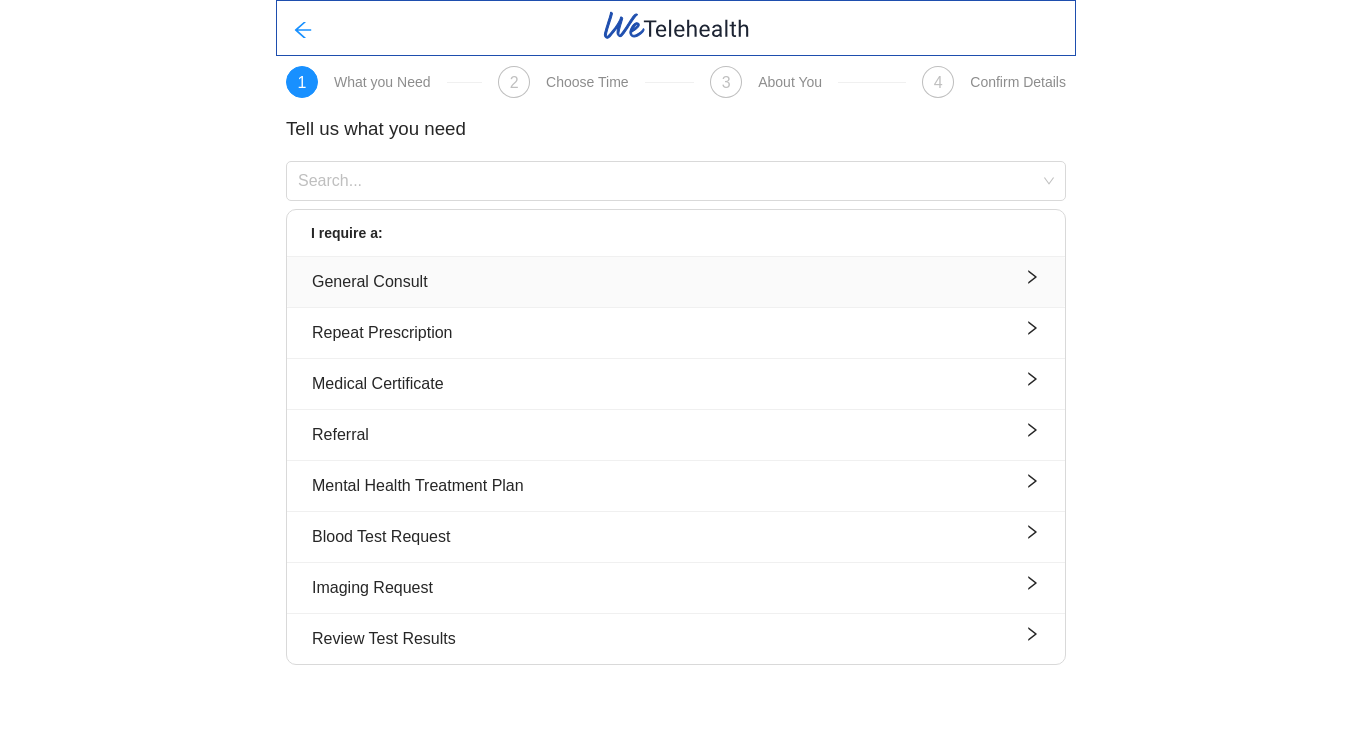 click on "General Consult" at bounding box center (676, 282) 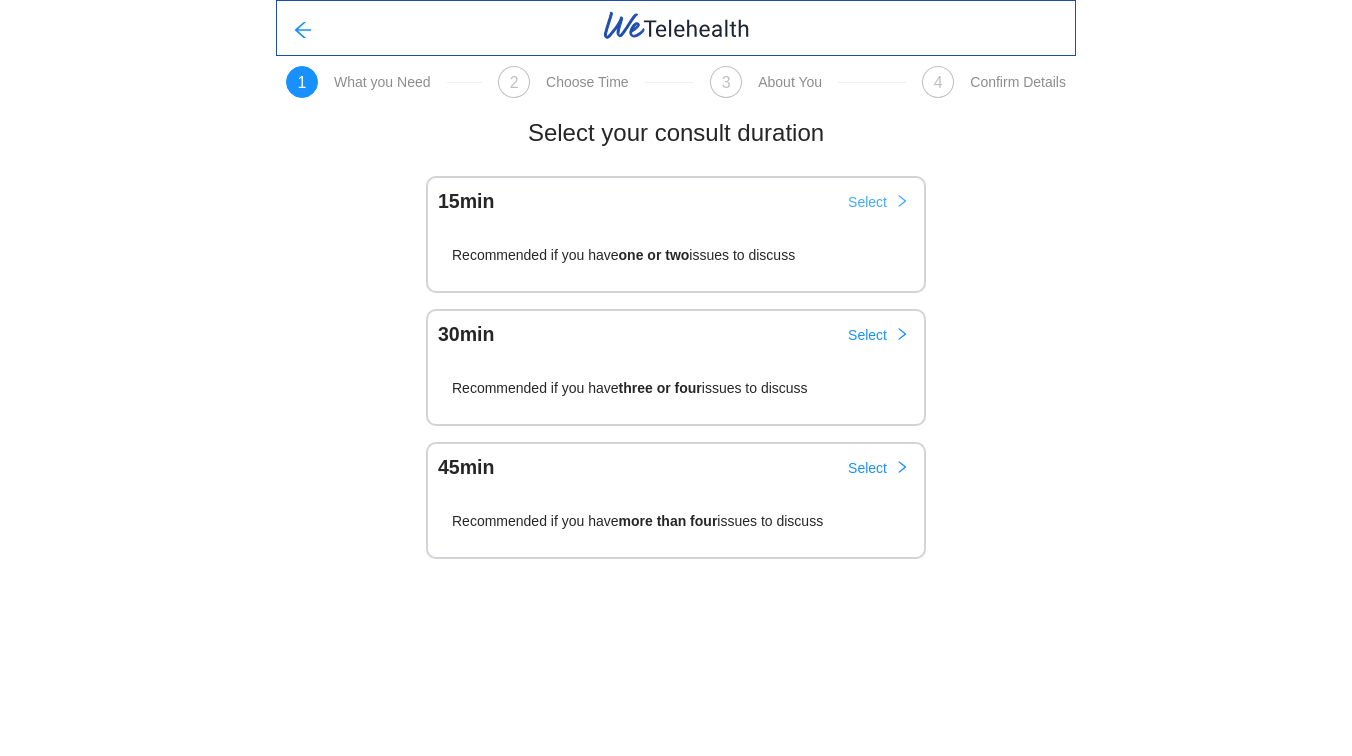 click on "Select" at bounding box center [867, 202] 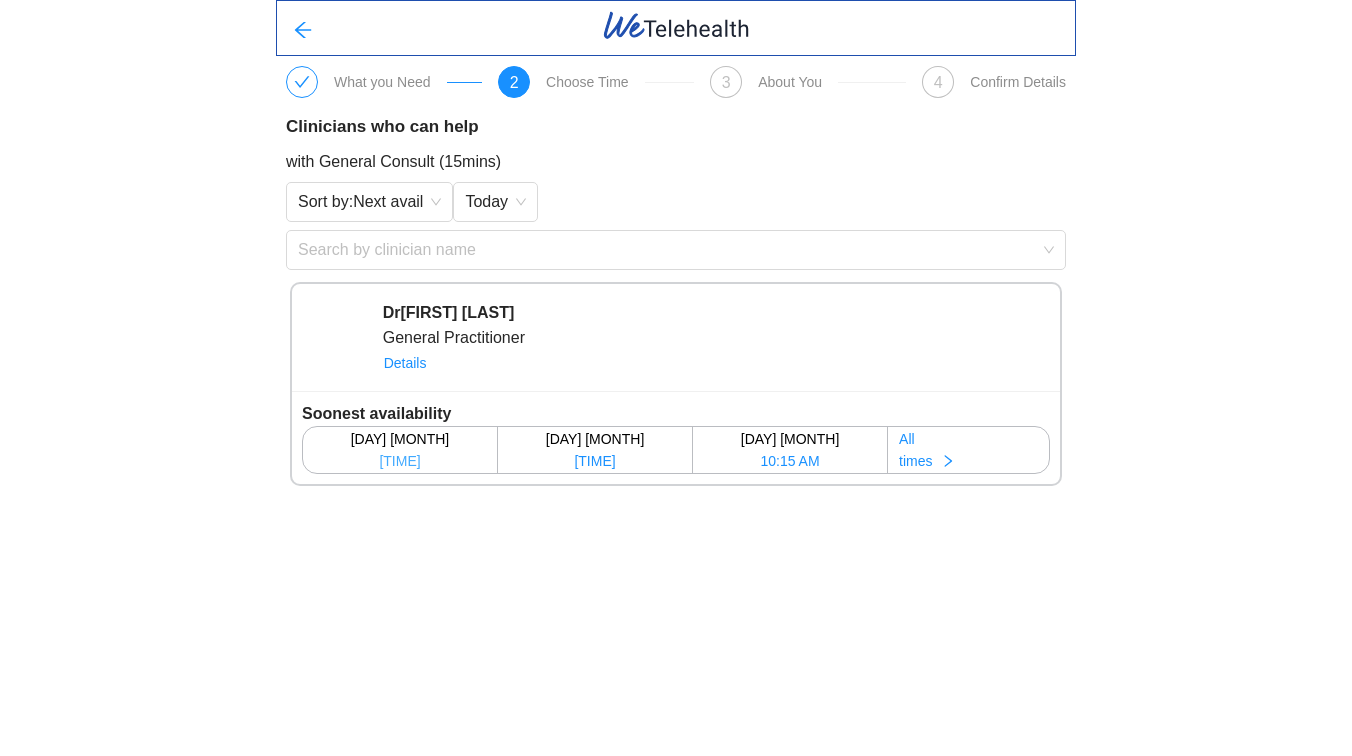 click on "[TIME]" at bounding box center (399, 461) 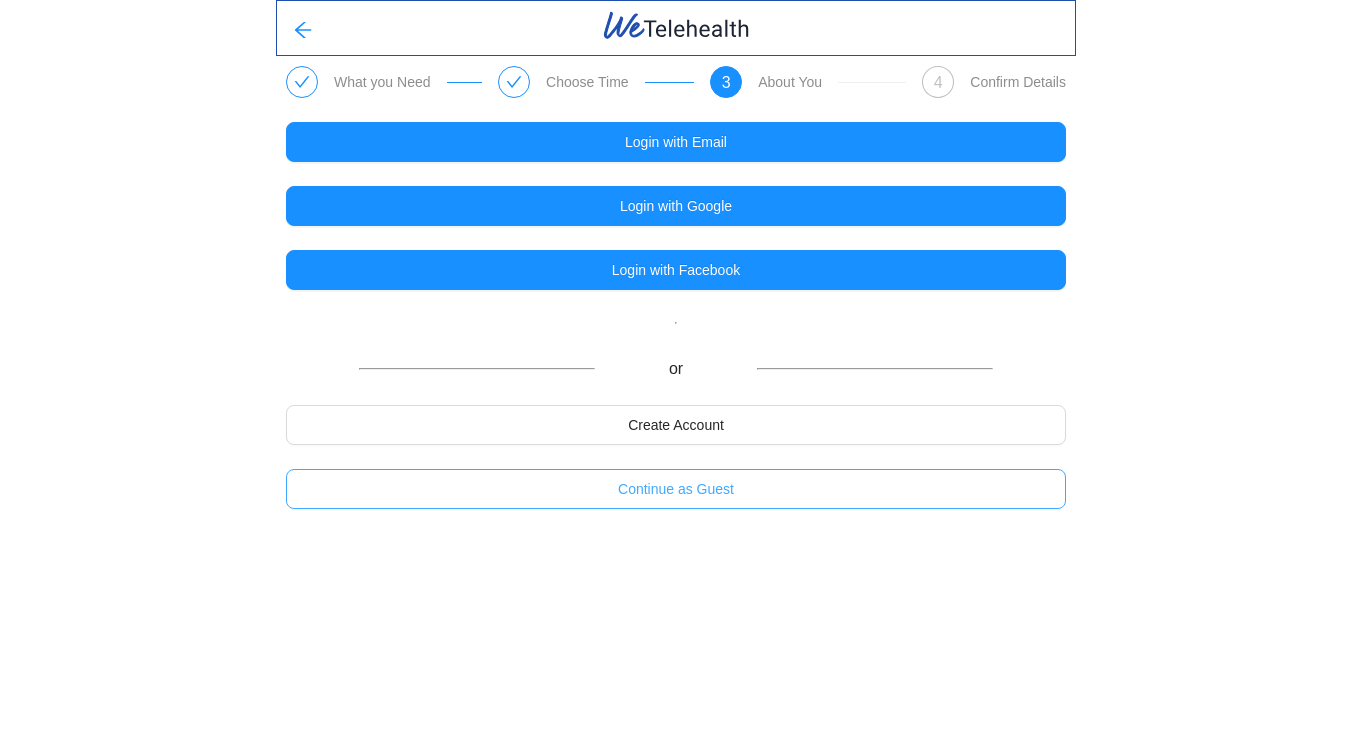 click on "Continue as Guest" at bounding box center [676, 489] 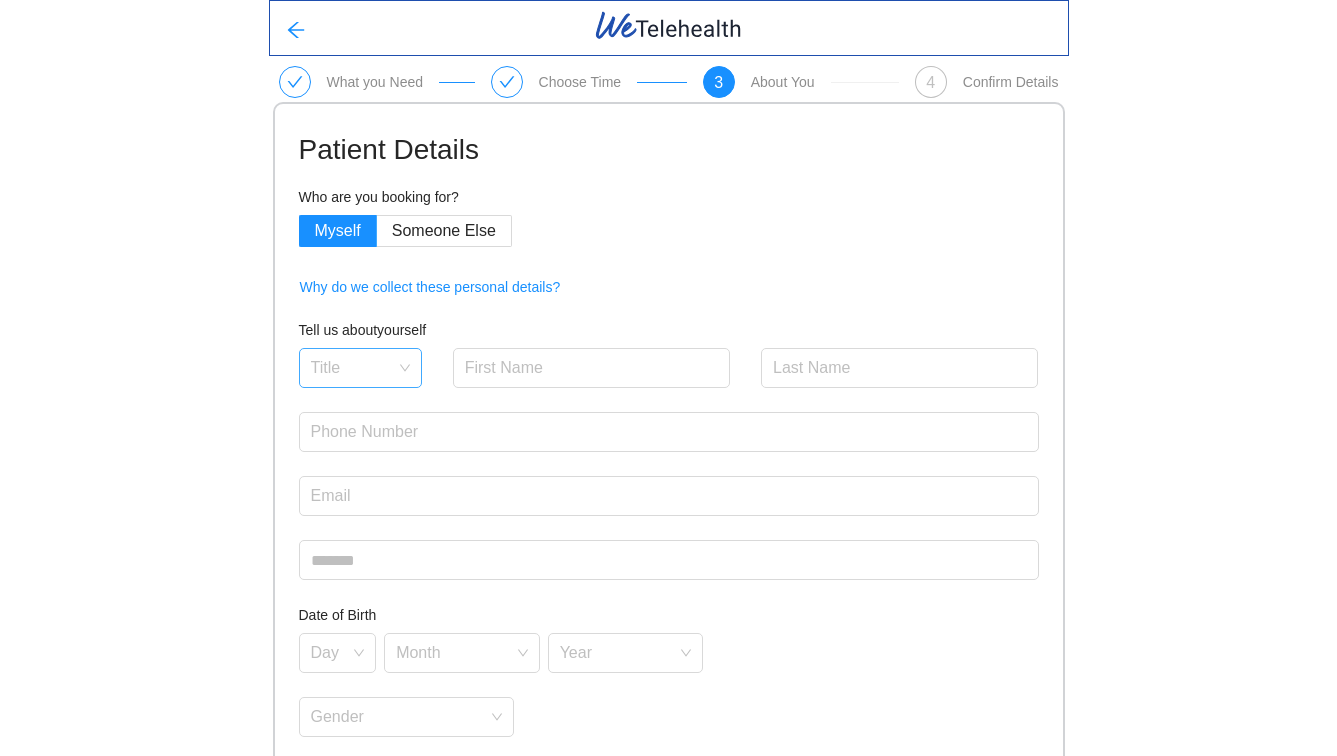 click at bounding box center (353, 364) 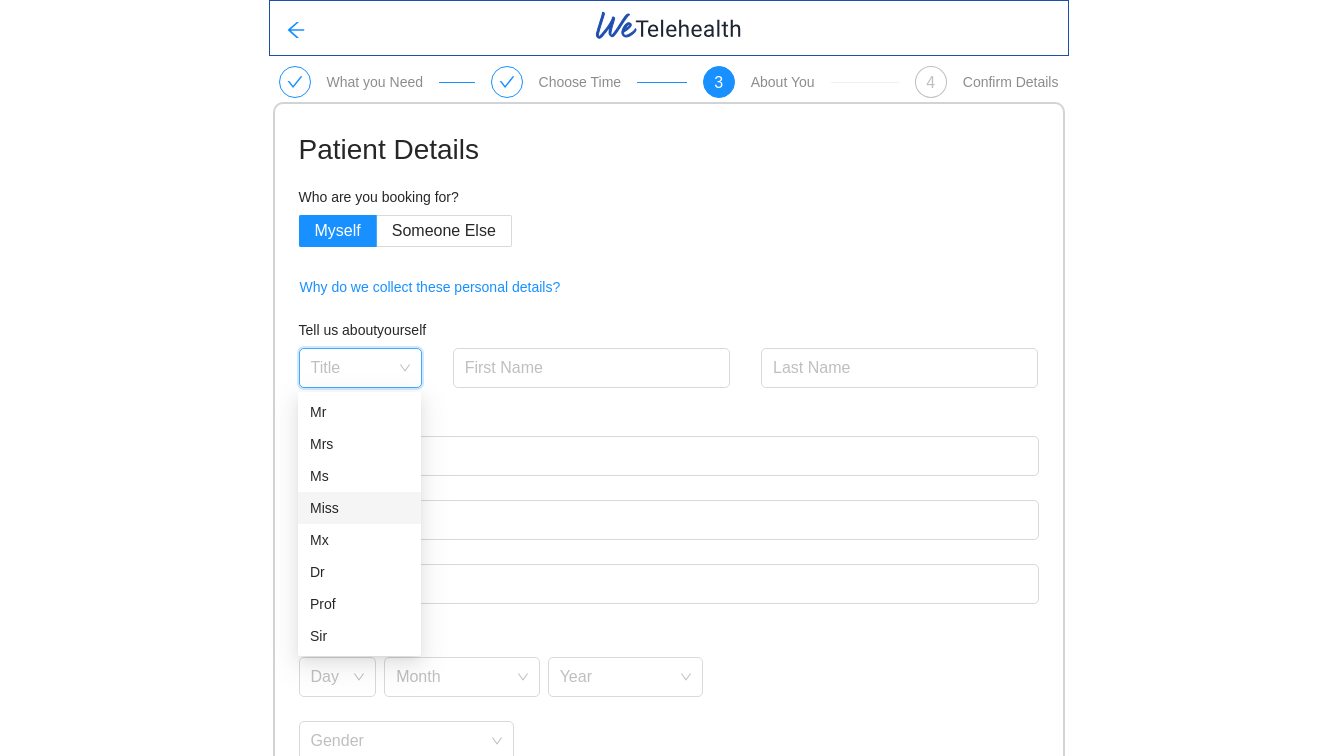 click on "Miss" at bounding box center [359, 508] 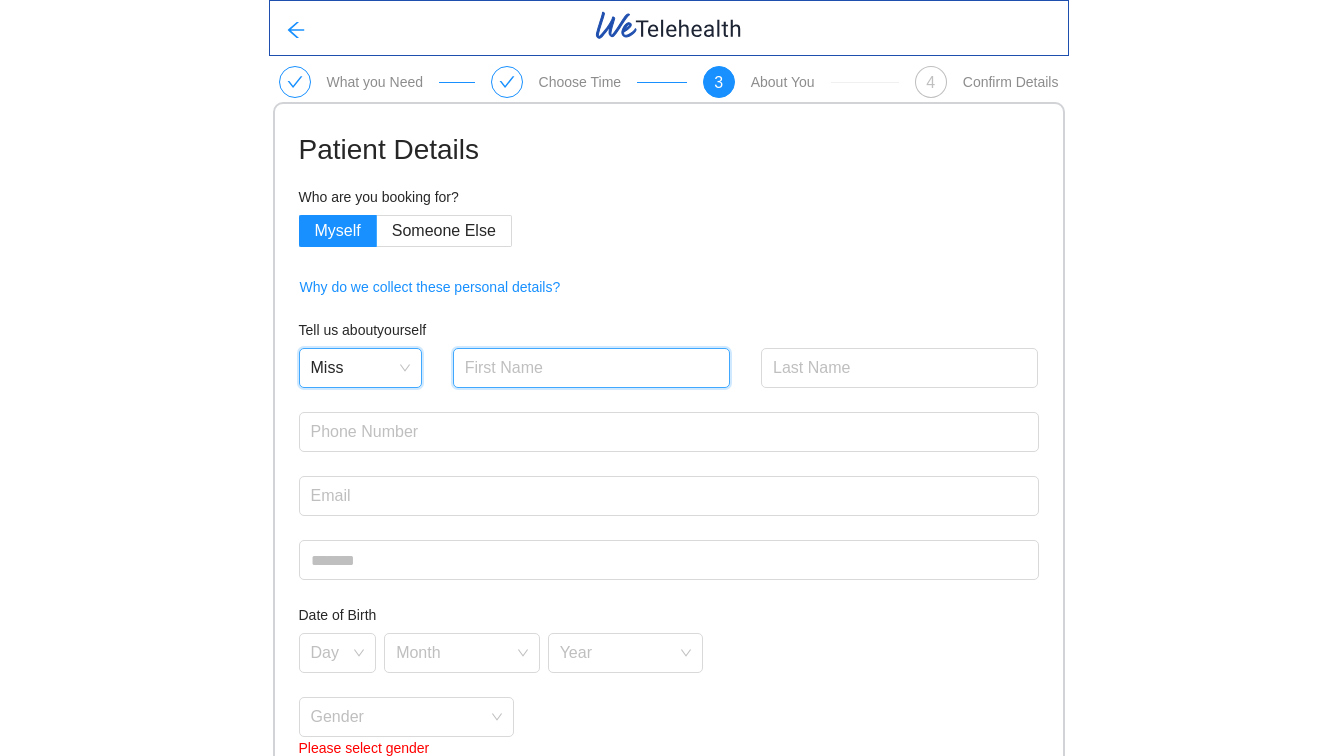 click at bounding box center (592, 368) 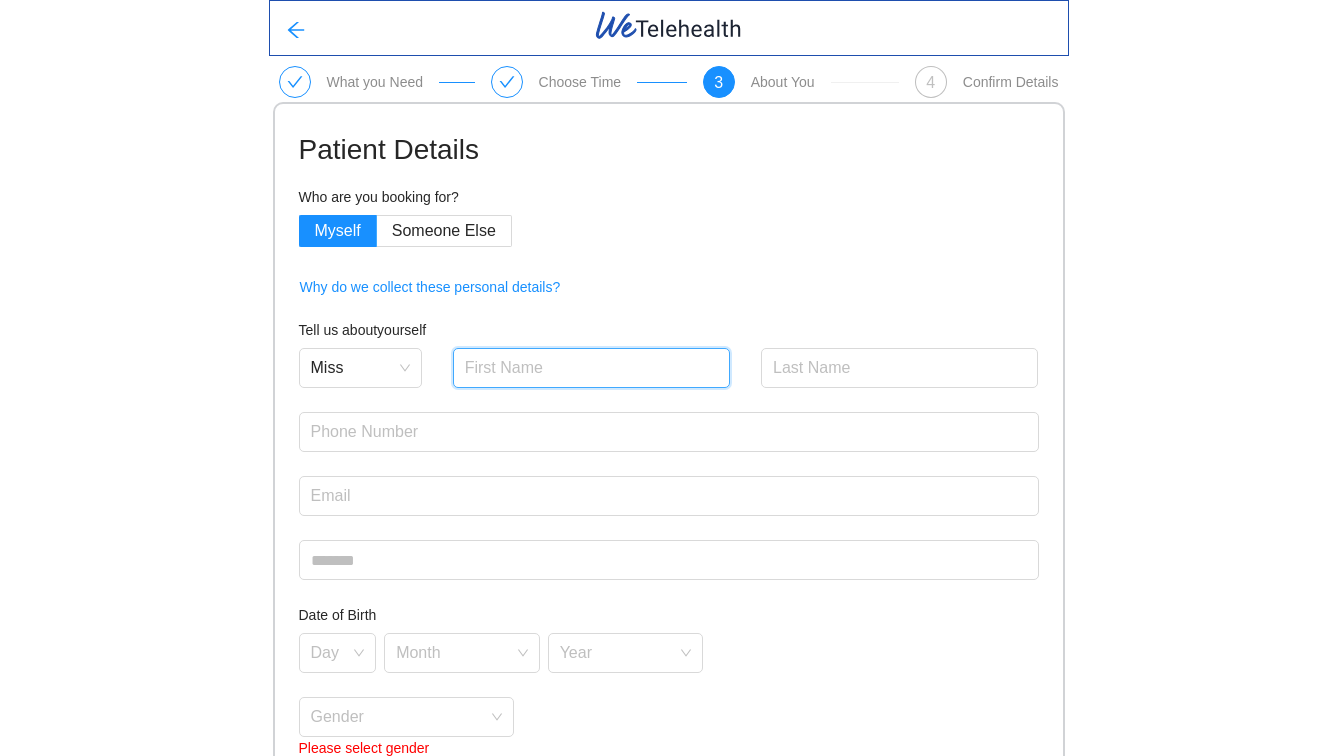 type on "[LAST]" 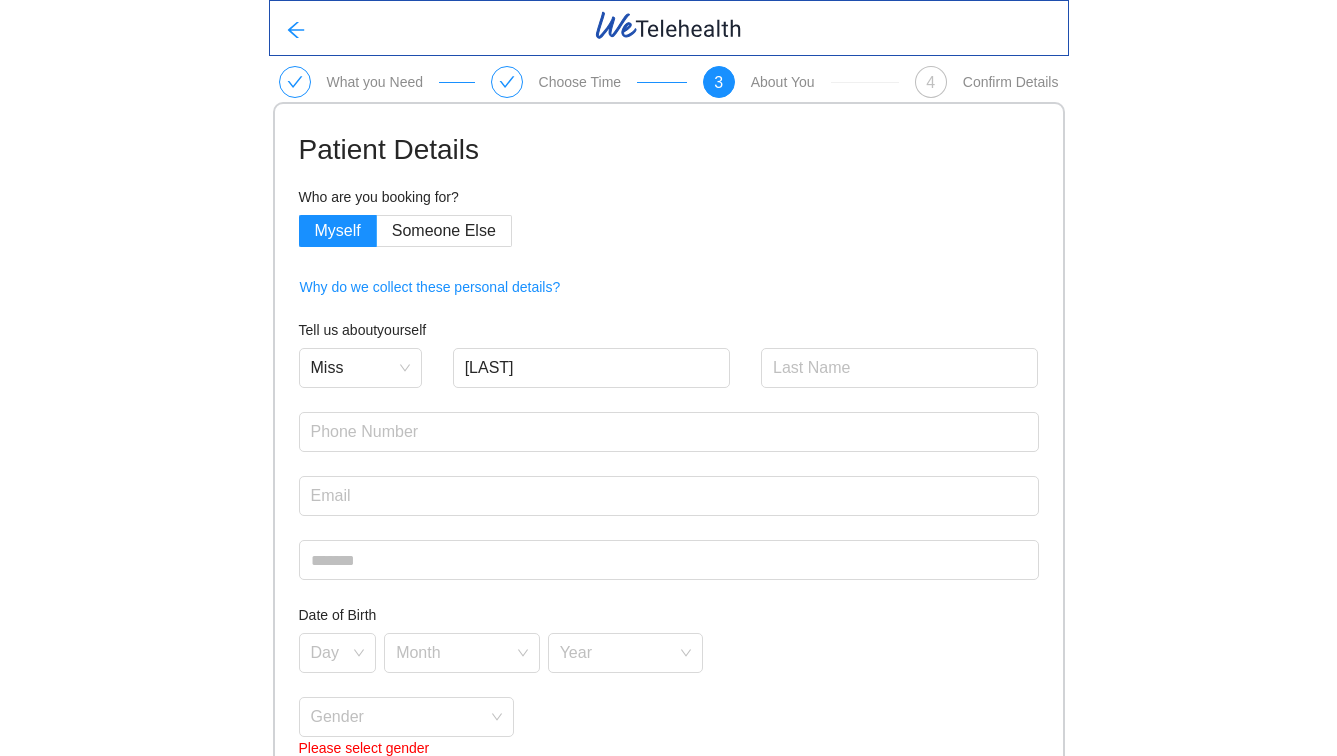 click at bounding box center (900, 380) 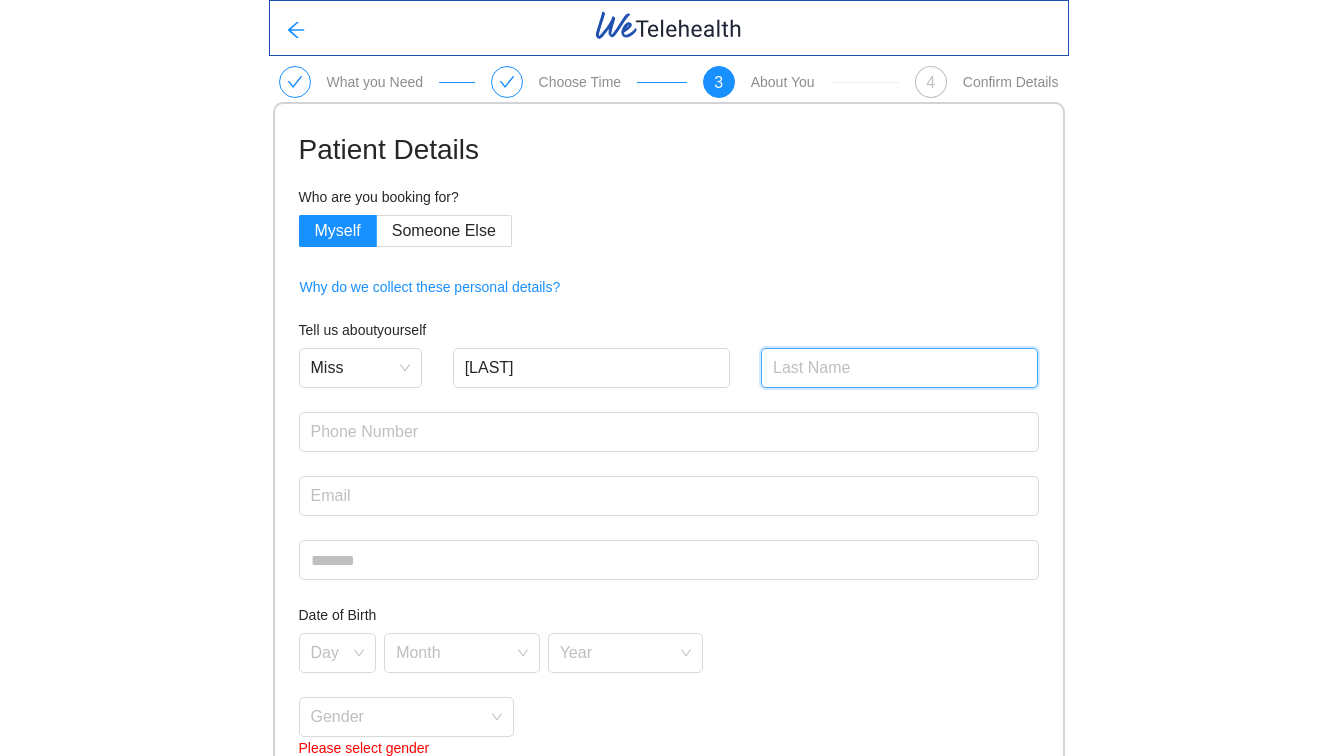 click at bounding box center (900, 368) 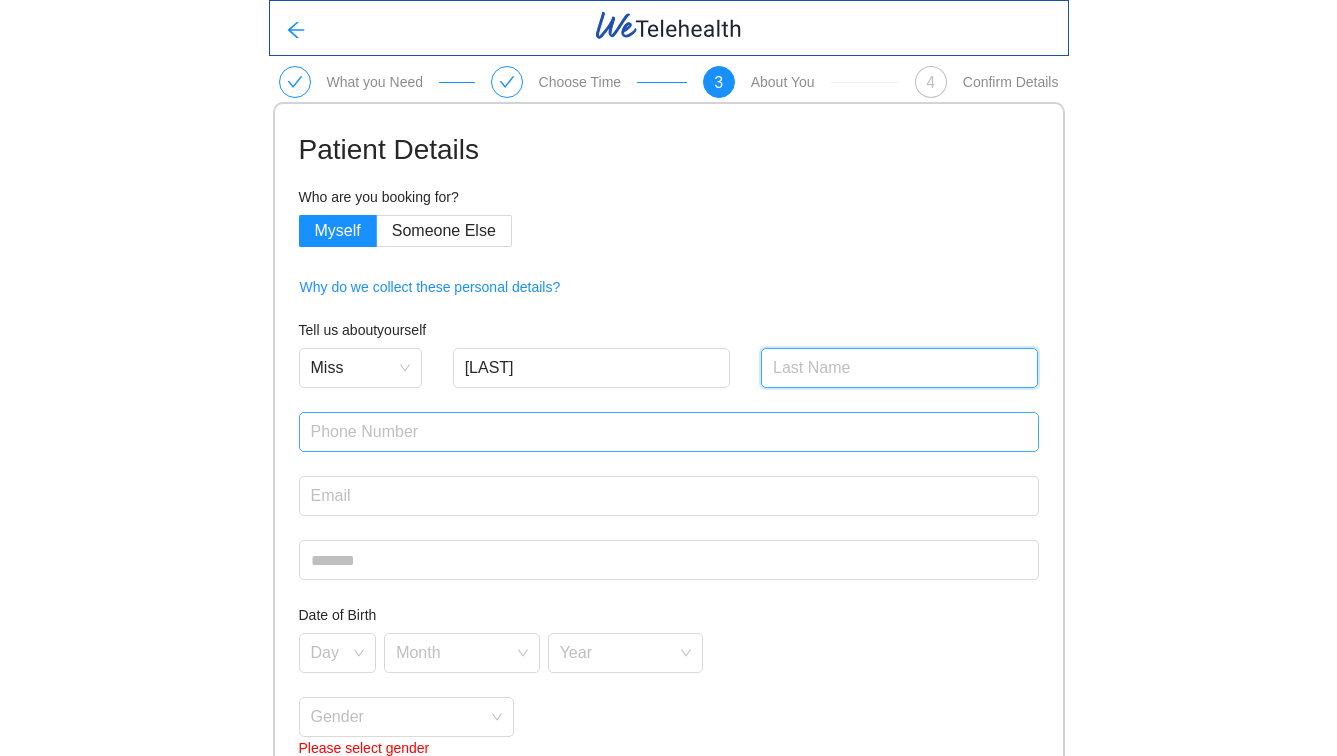 type on "Deng" 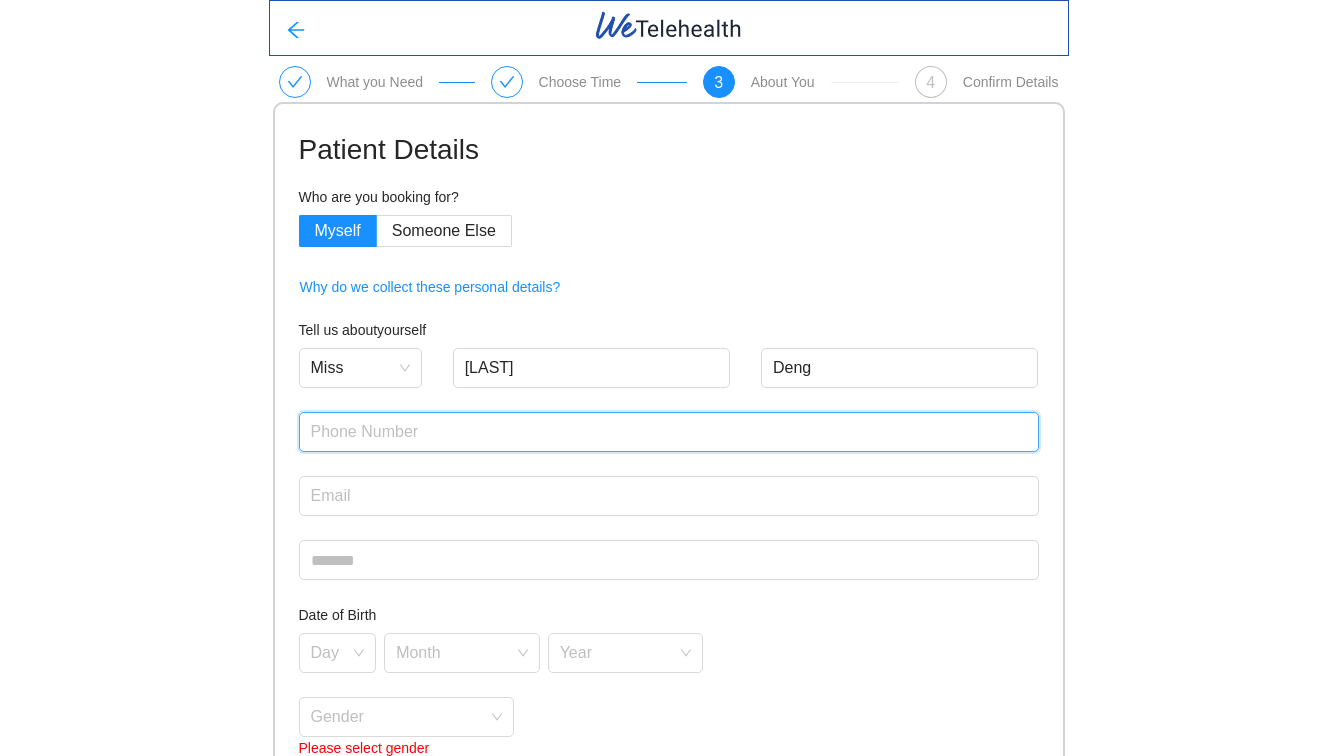 click at bounding box center [669, 432] 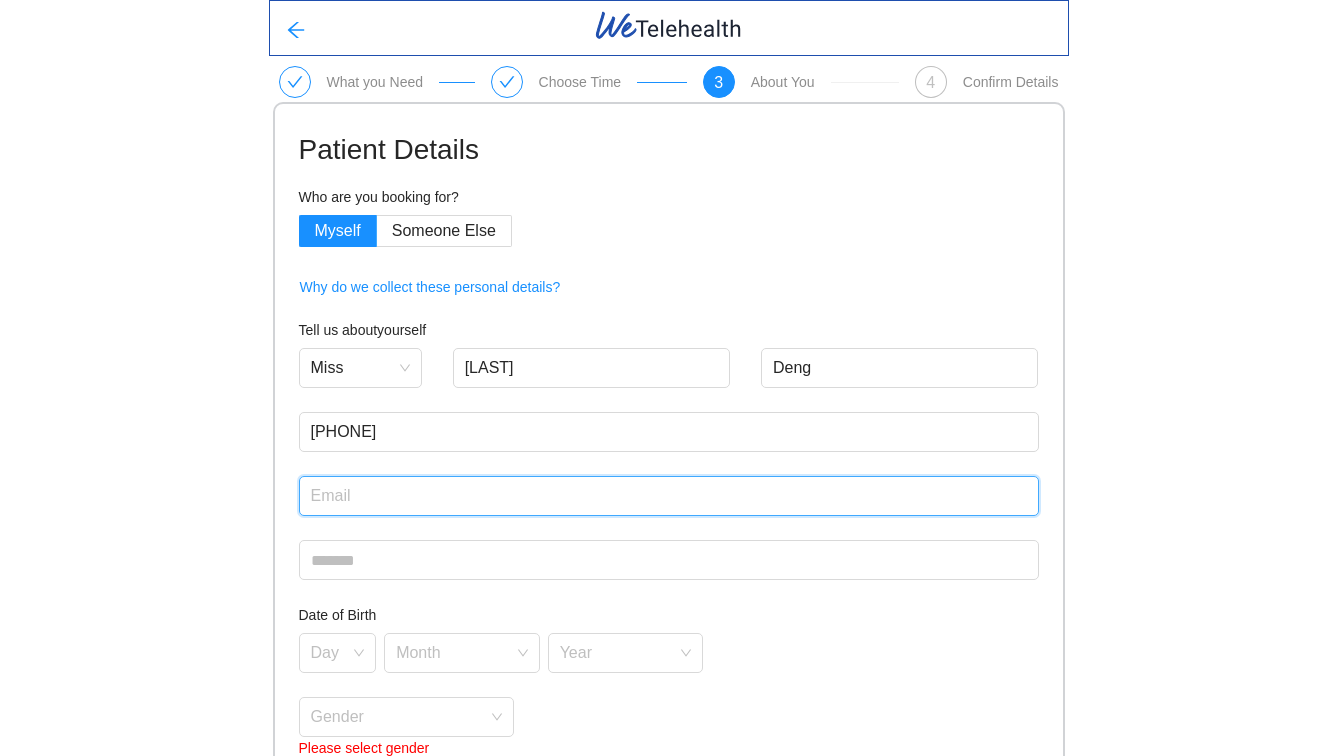 click at bounding box center (669, 496) 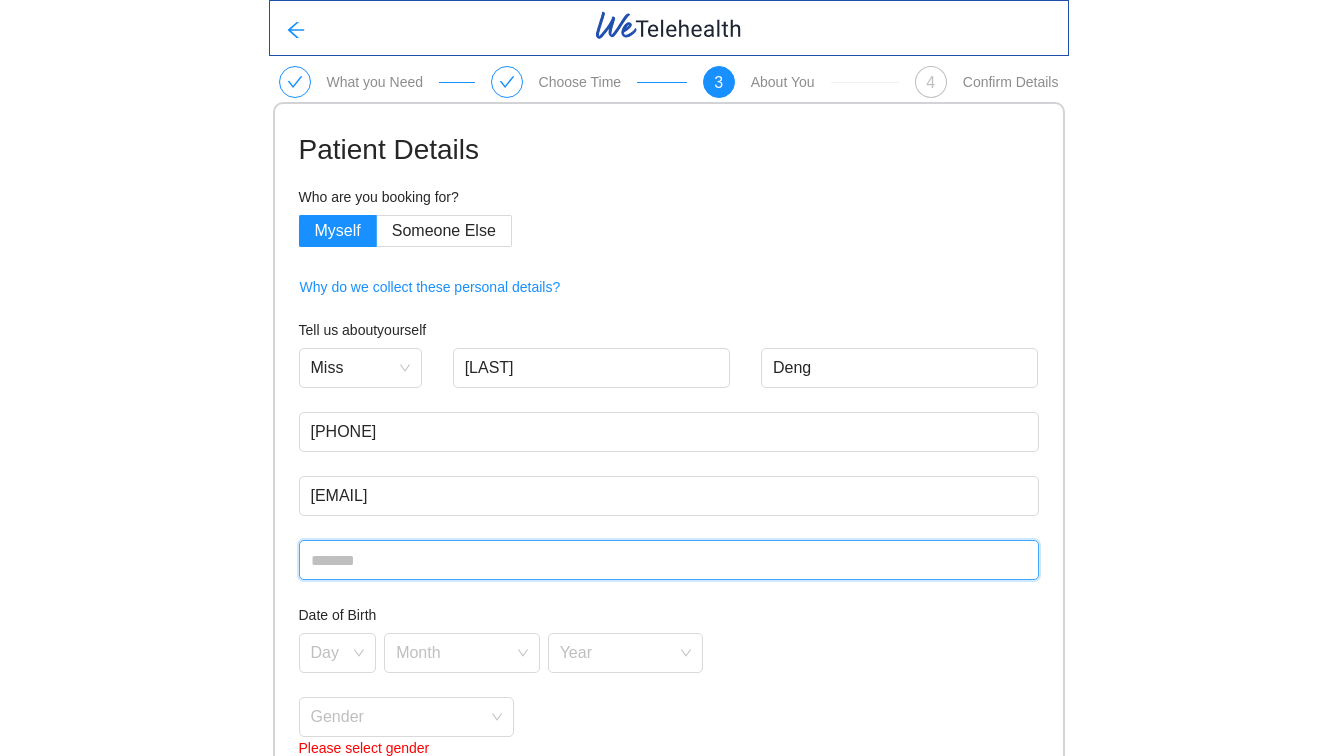 click at bounding box center (669, 560) 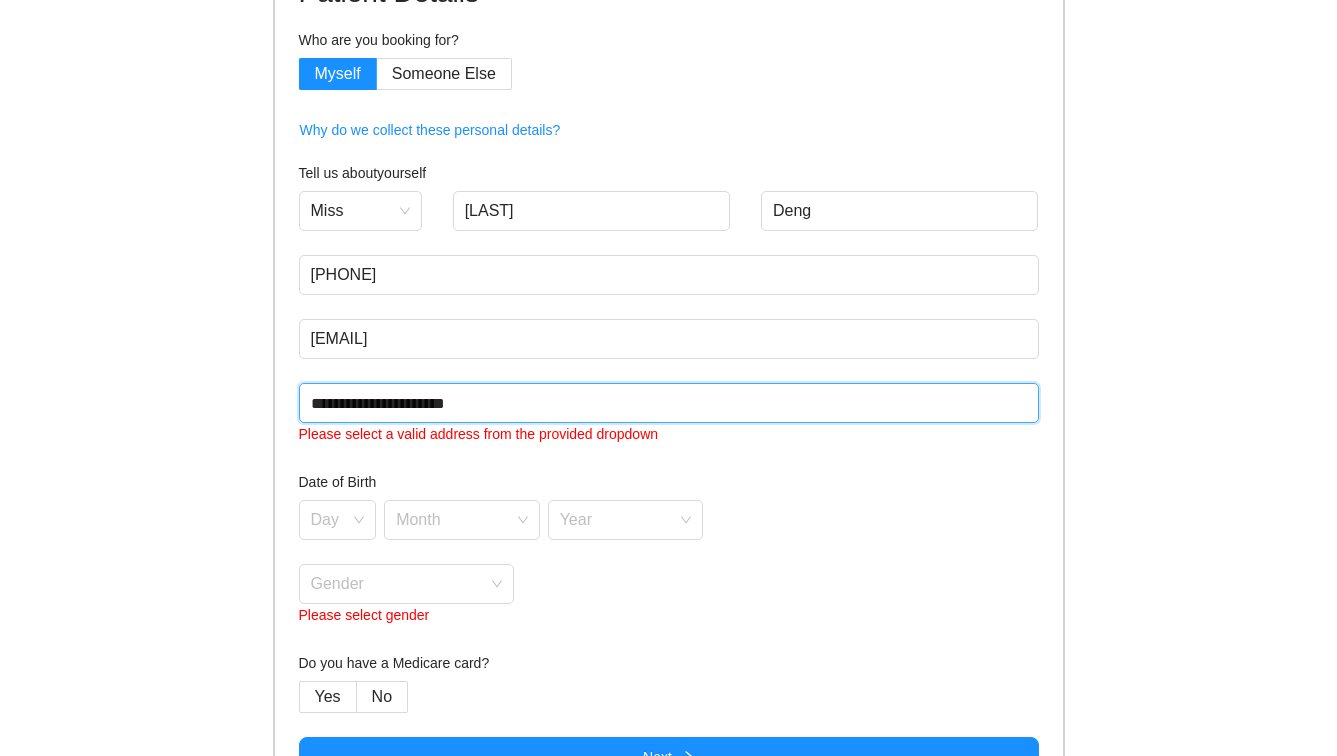 scroll, scrollTop: 173, scrollLeft: 0, axis: vertical 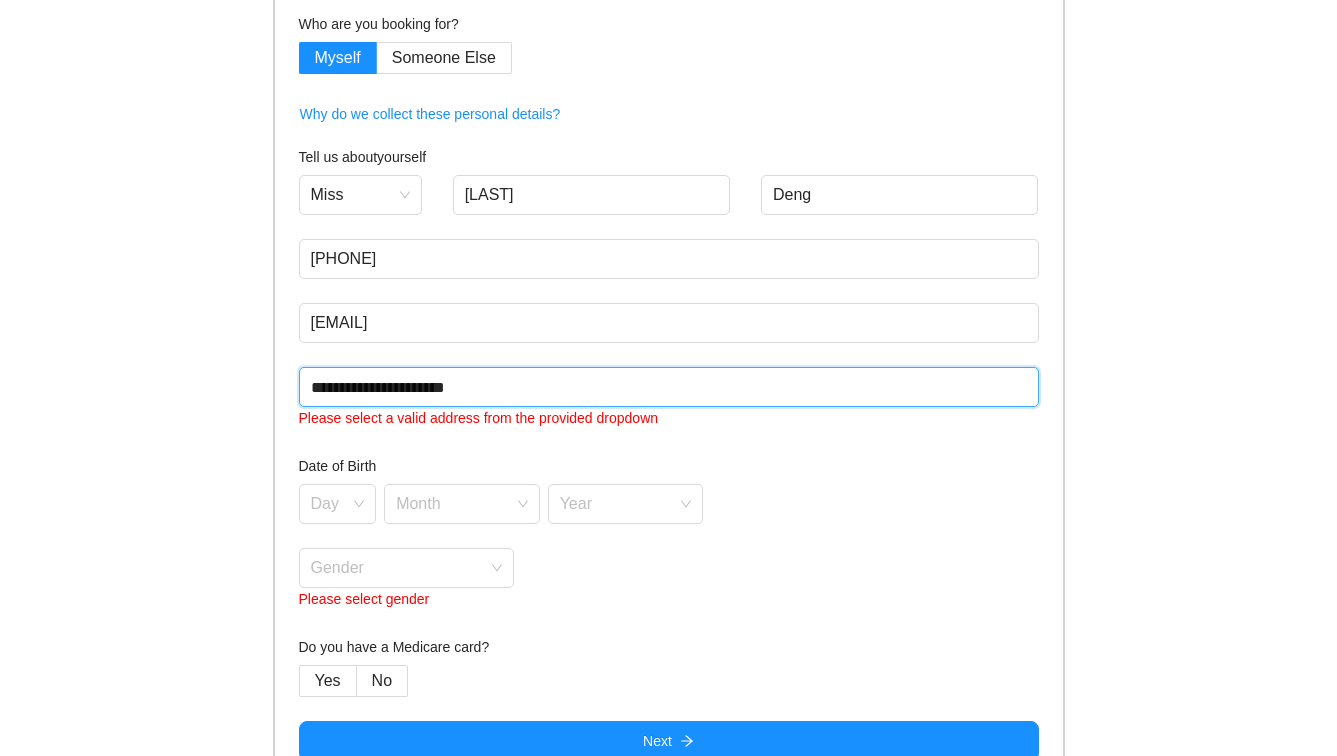 click on "**********" at bounding box center [669, 387] 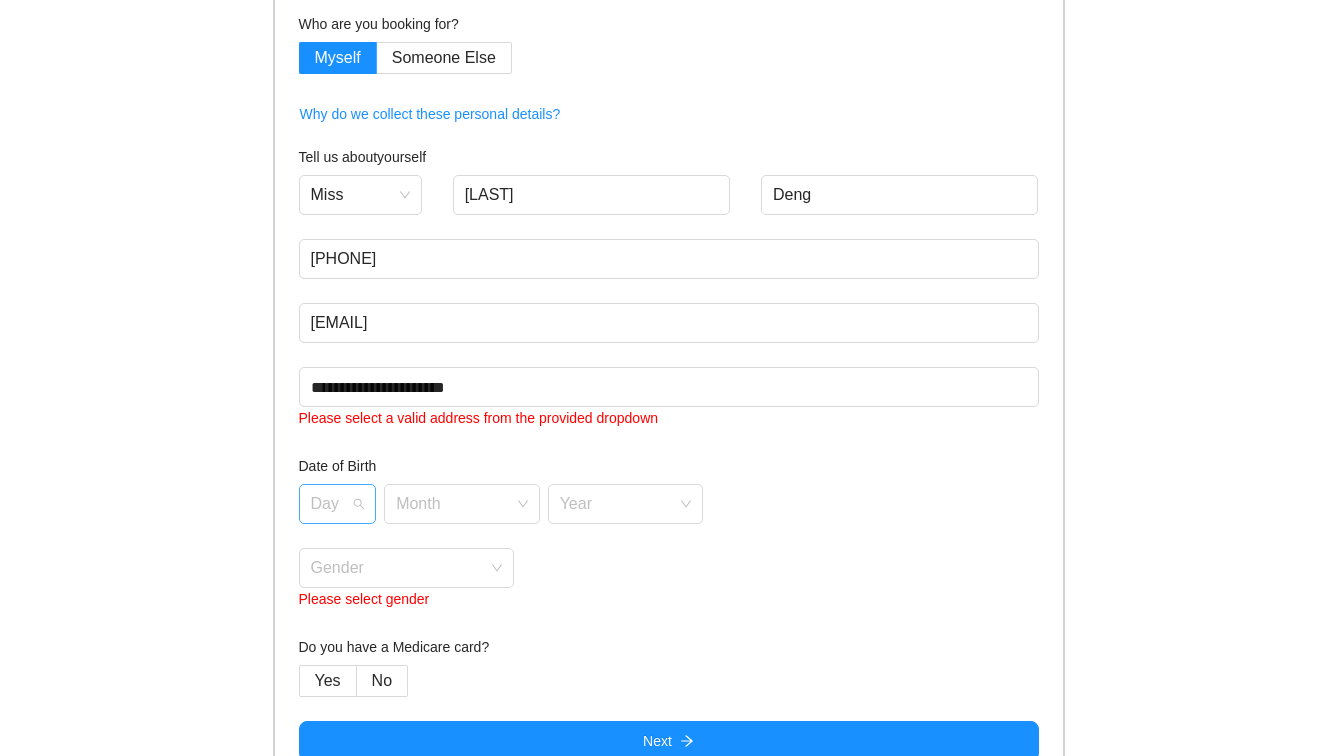 click at bounding box center (331, 500) 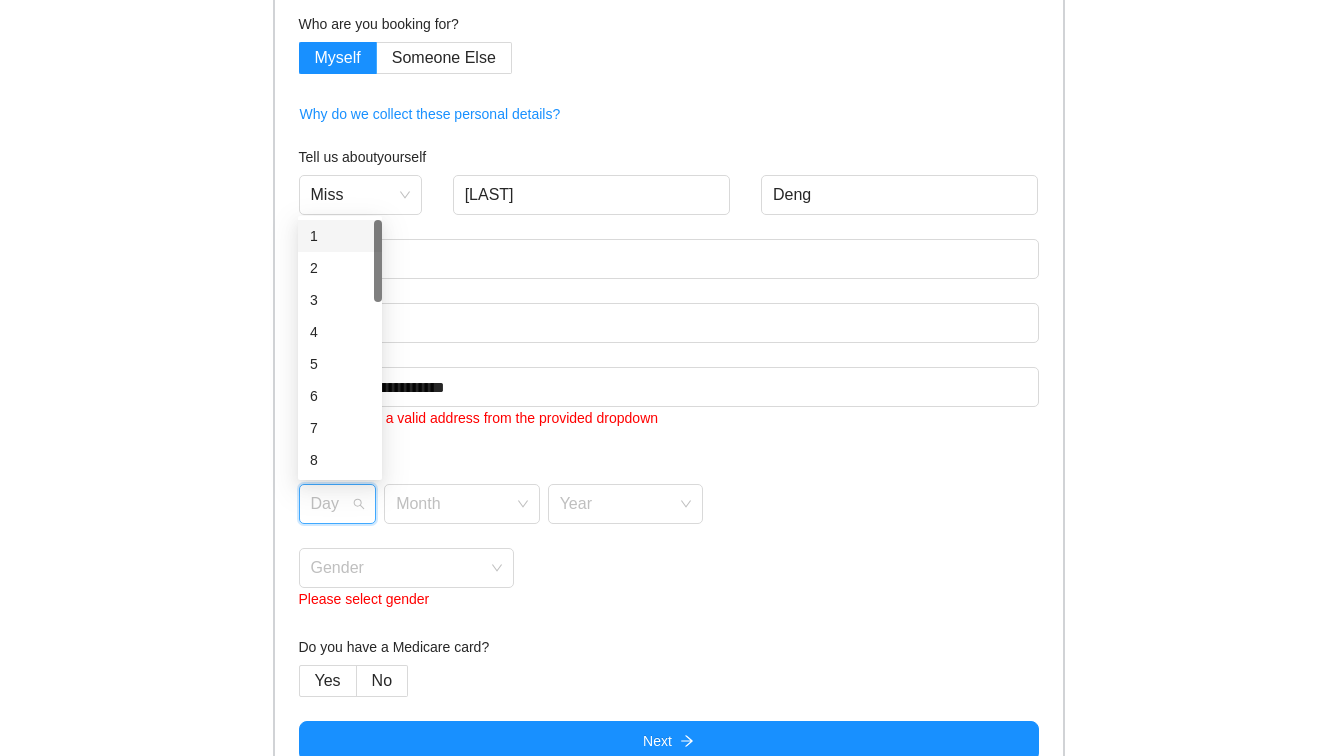 click on "Date of Birth" at bounding box center [669, 466] 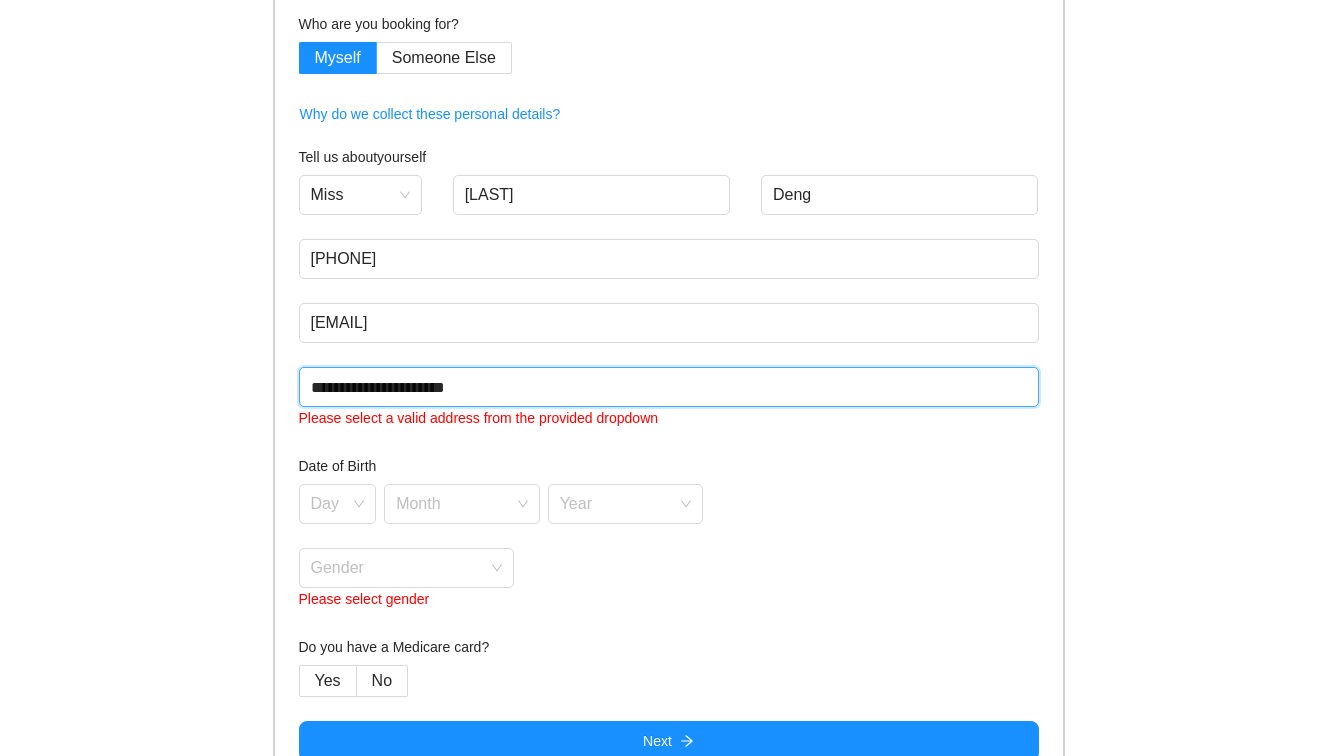 click on "**********" at bounding box center (669, 387) 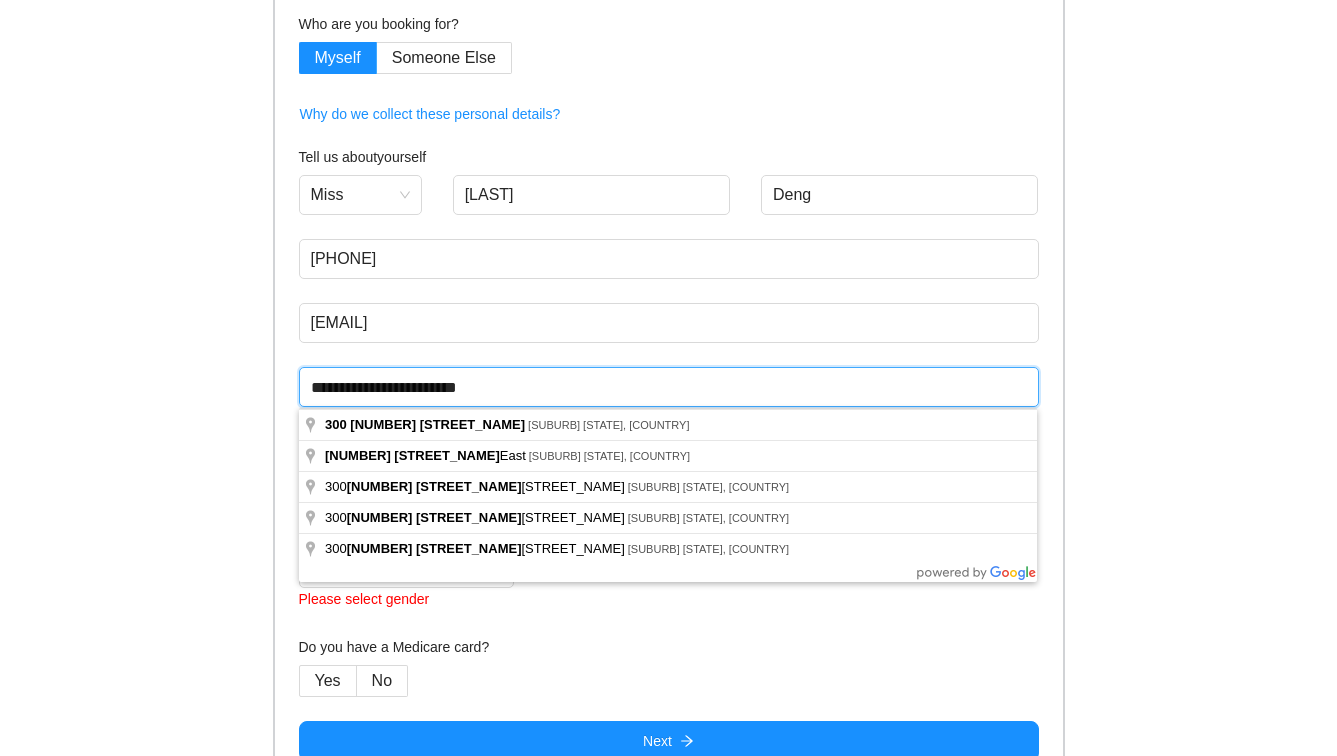 type on "**********" 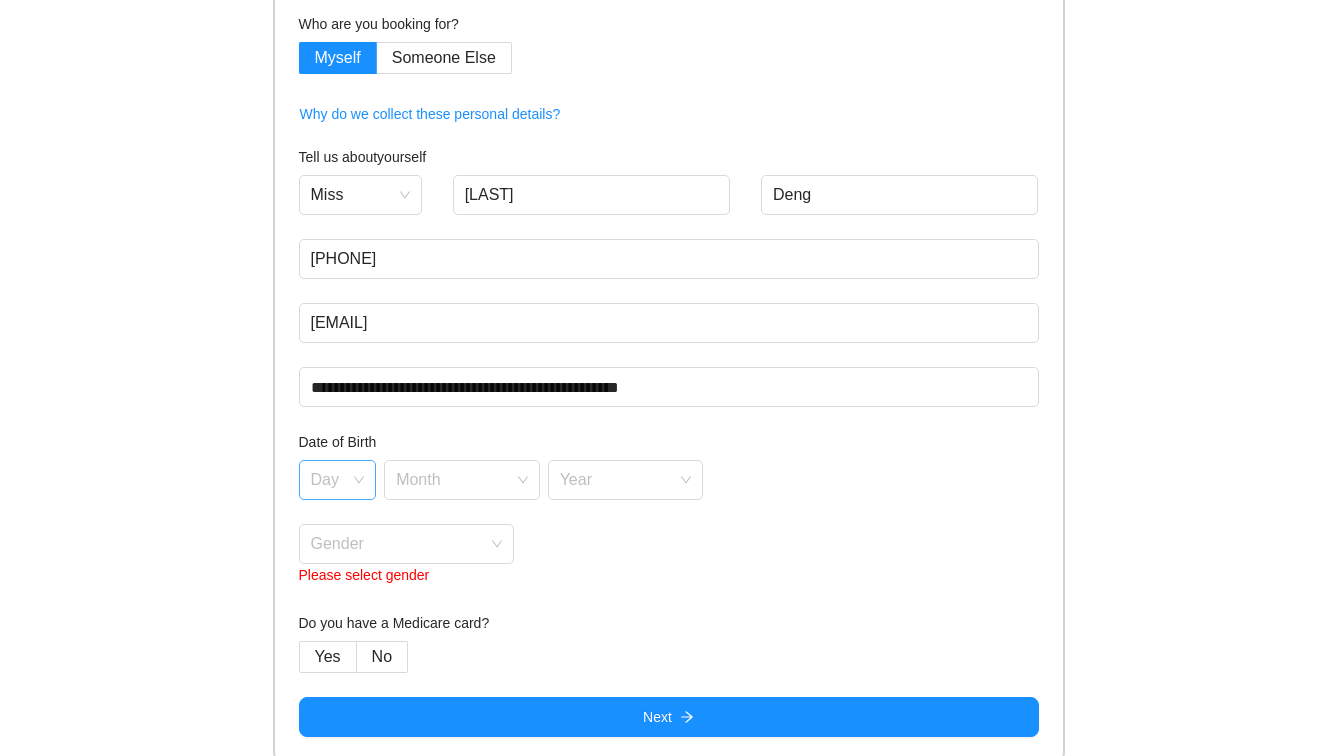 click at bounding box center [331, 476] 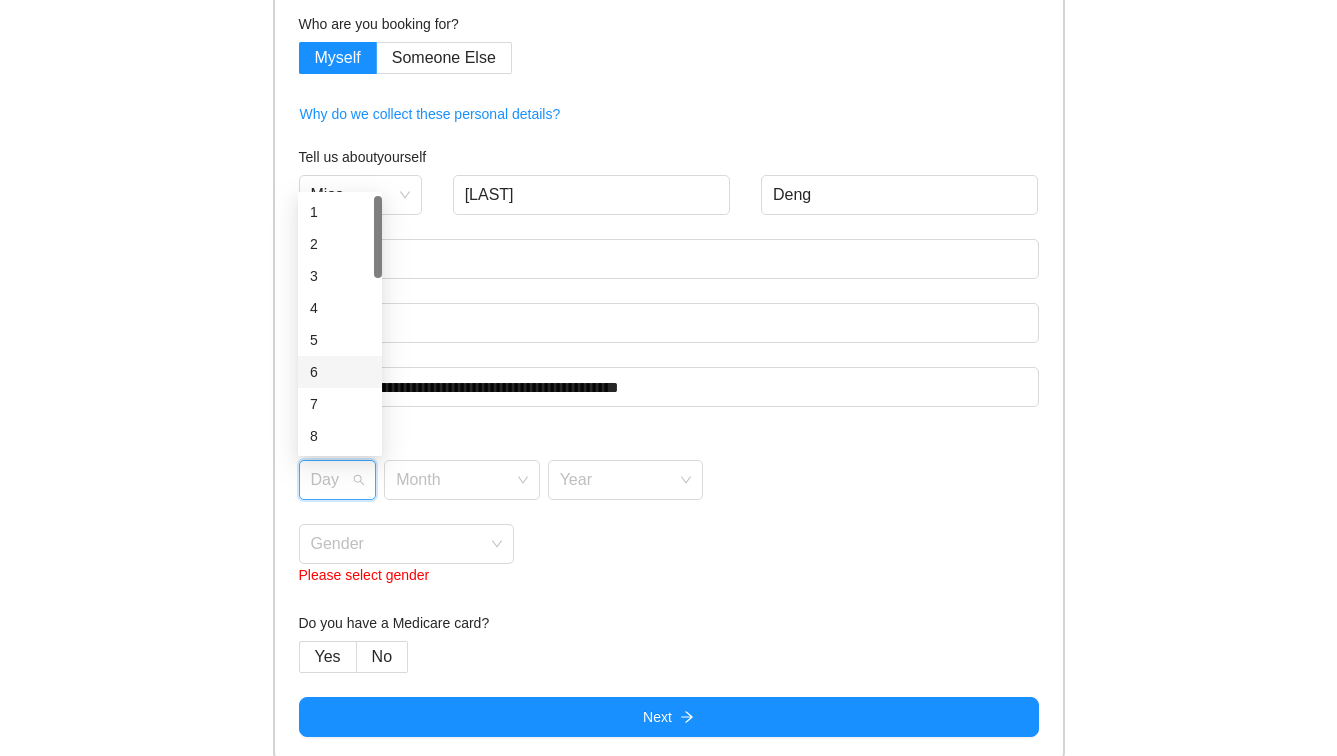 click on "6" at bounding box center (340, 372) 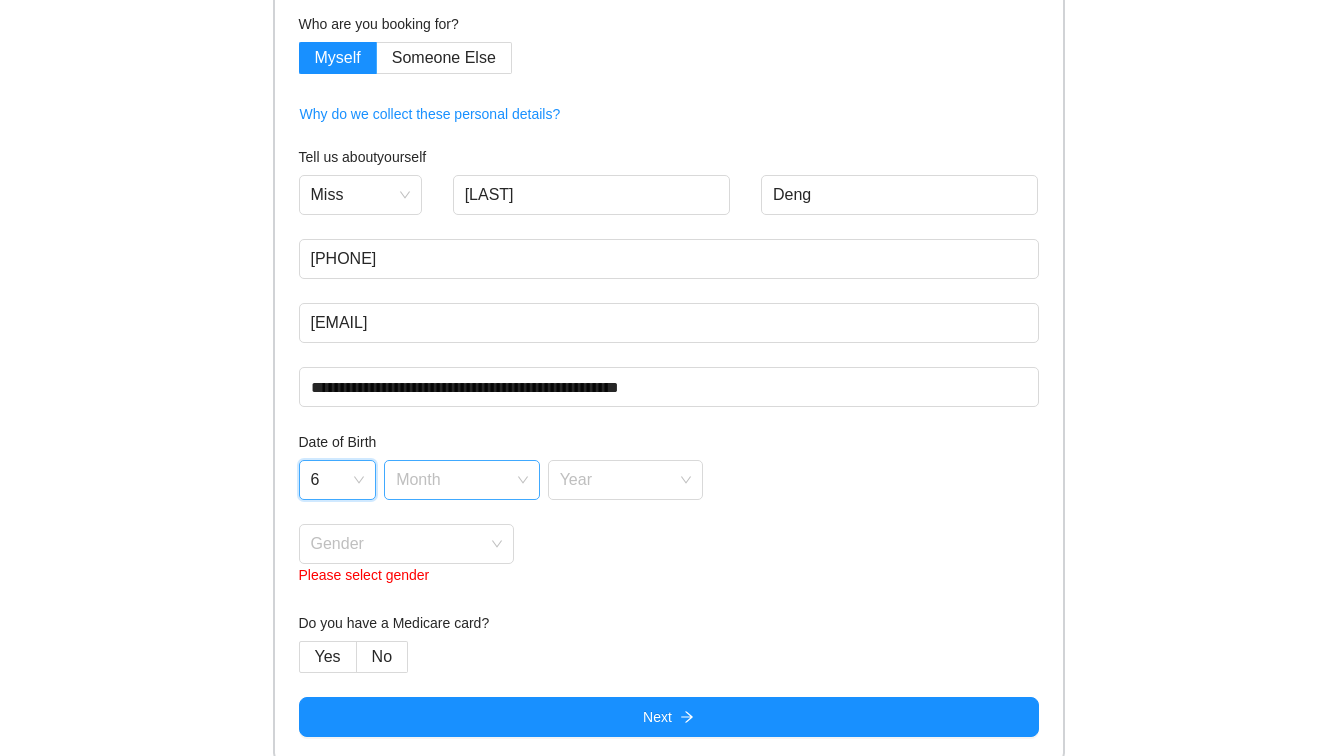 click at bounding box center [455, 476] 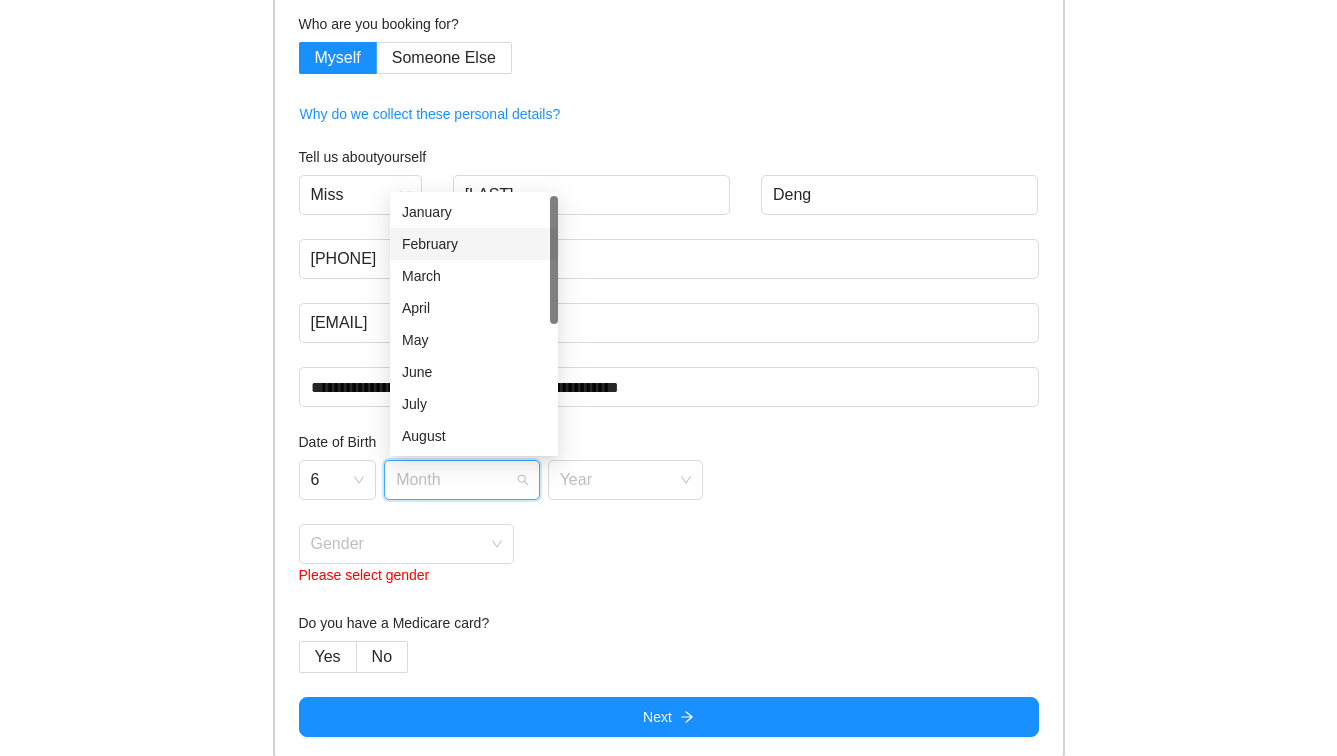 click on "February" at bounding box center (0, 0) 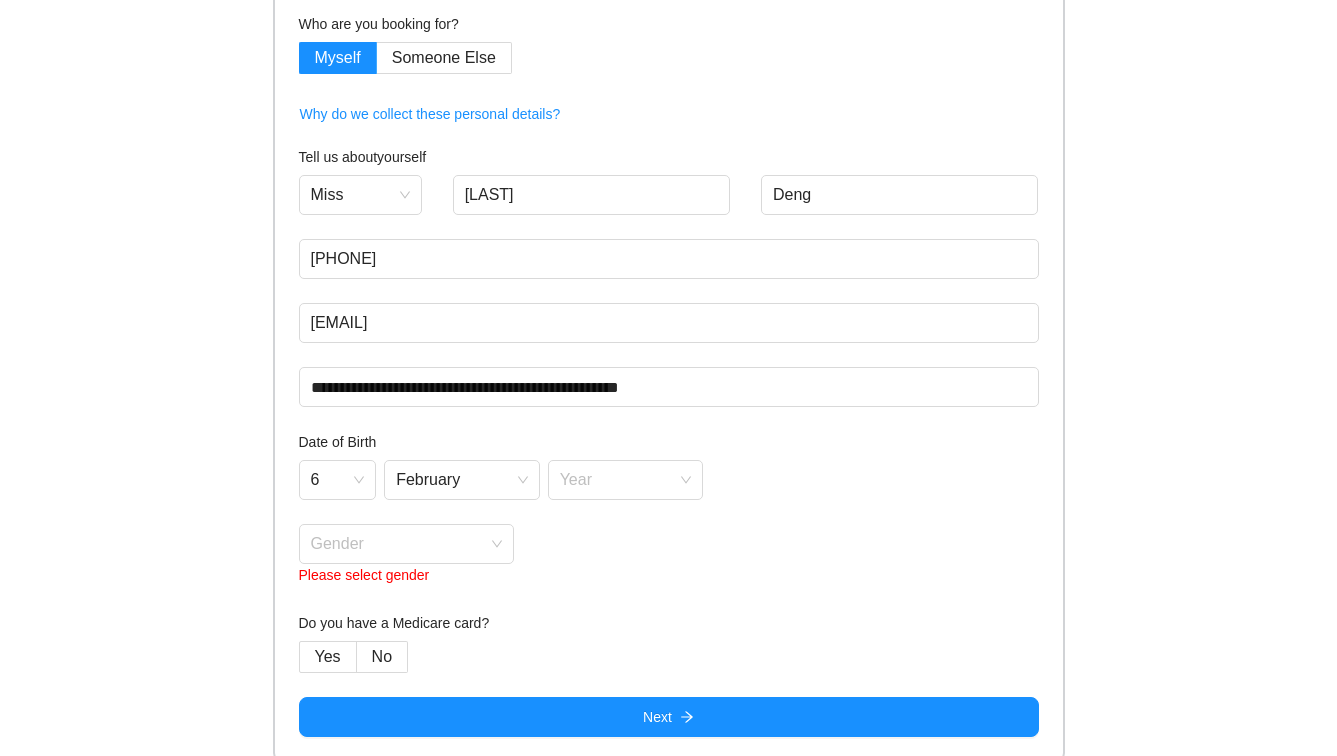 click on "Date of Birth [DAY] [MONTH] Year Gender Please select gender" at bounding box center (669, 509) 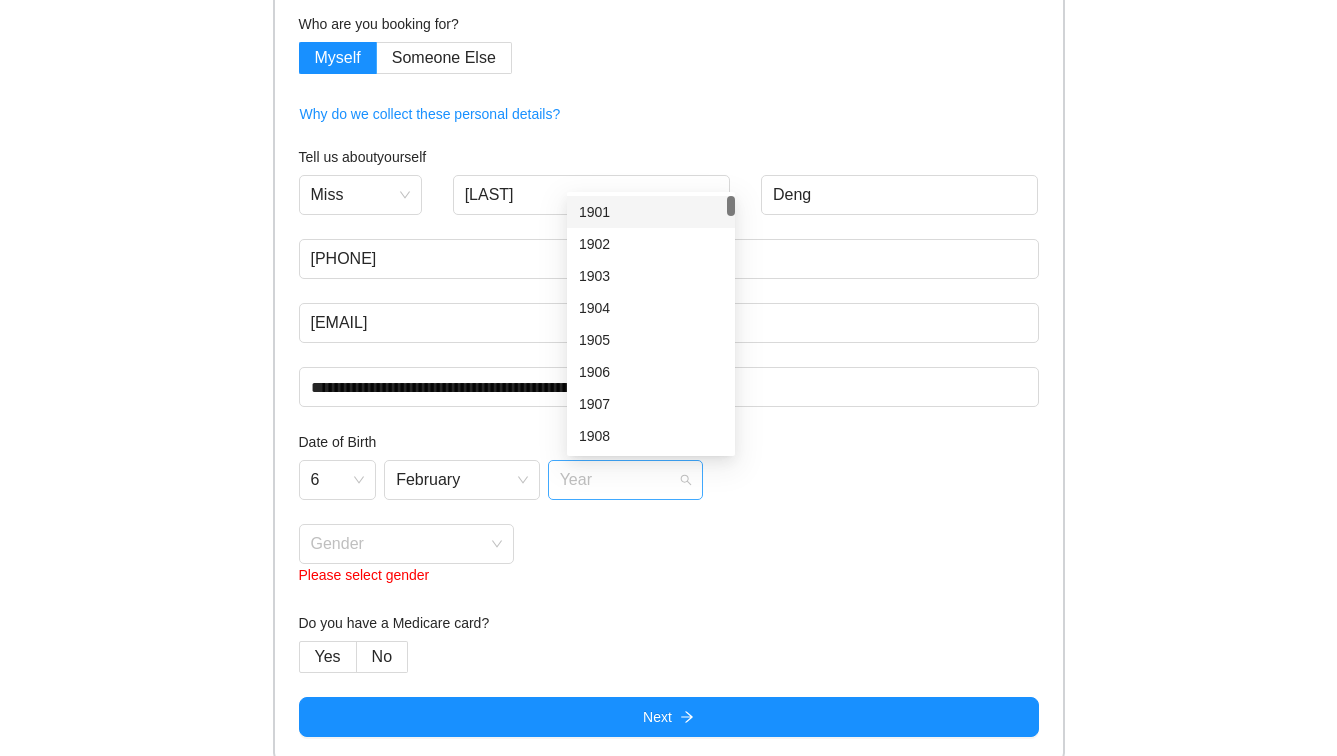 click at bounding box center (619, 480) 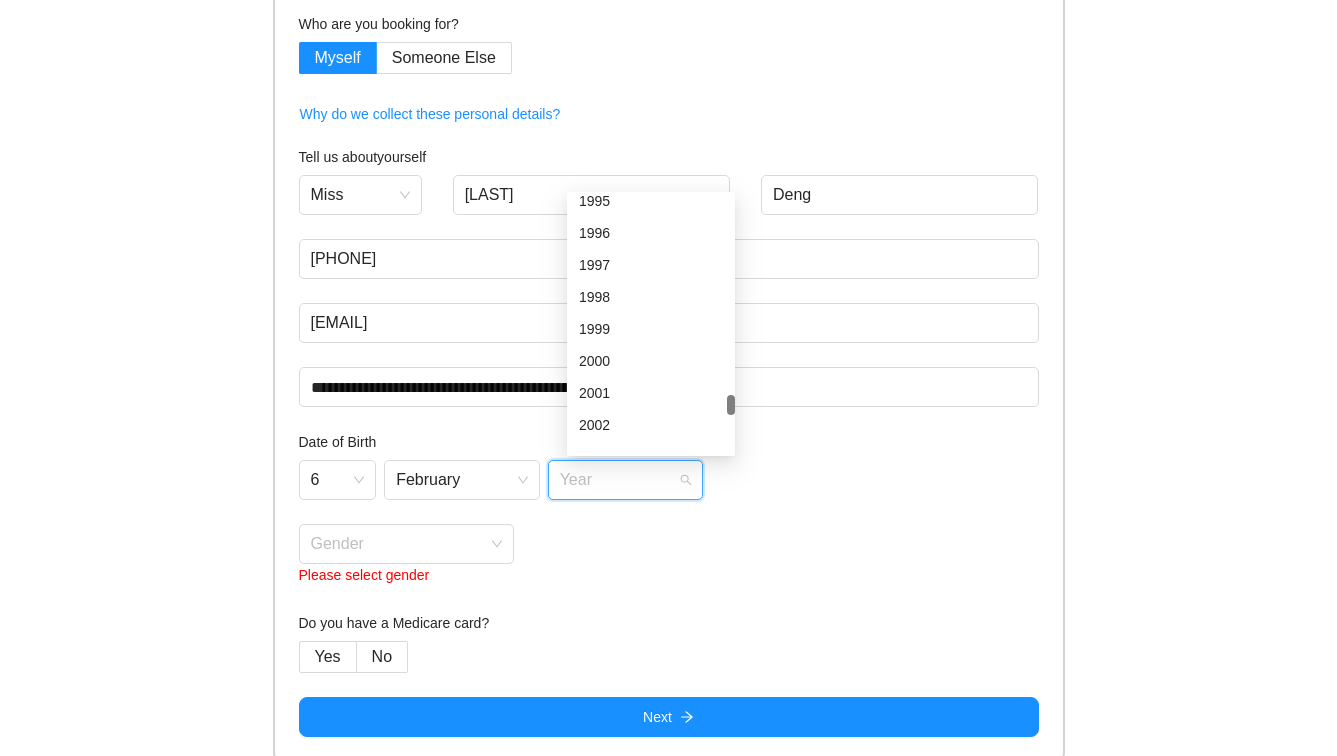 scroll, scrollTop: 3020, scrollLeft: 0, axis: vertical 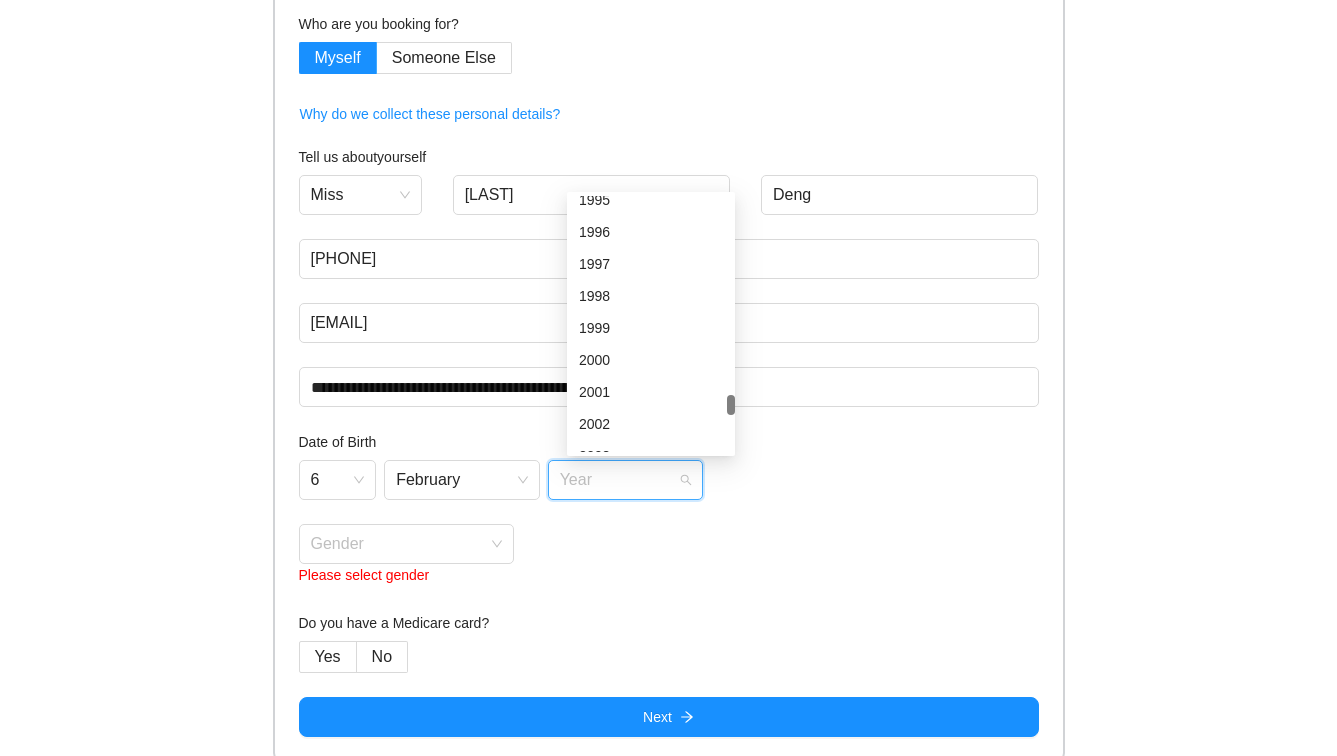 click on "1998" at bounding box center (0, 0) 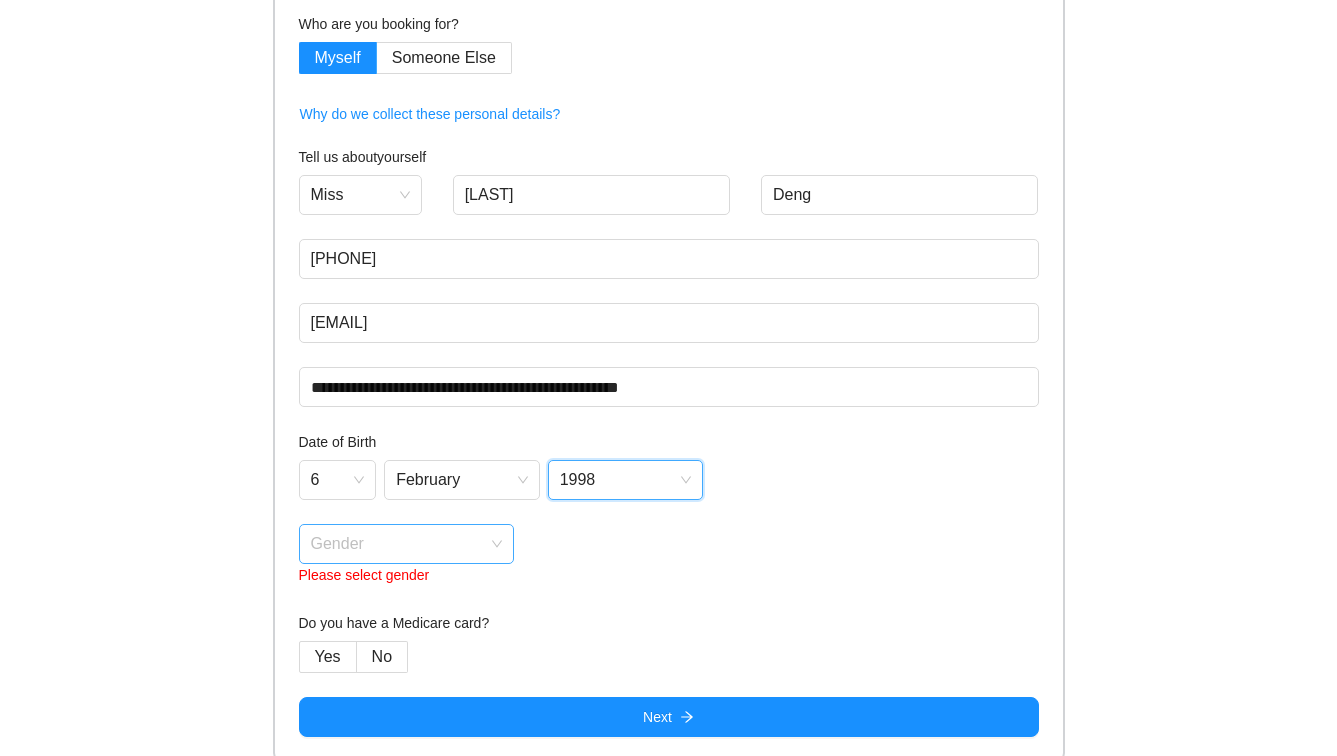 click at bounding box center [400, 540] 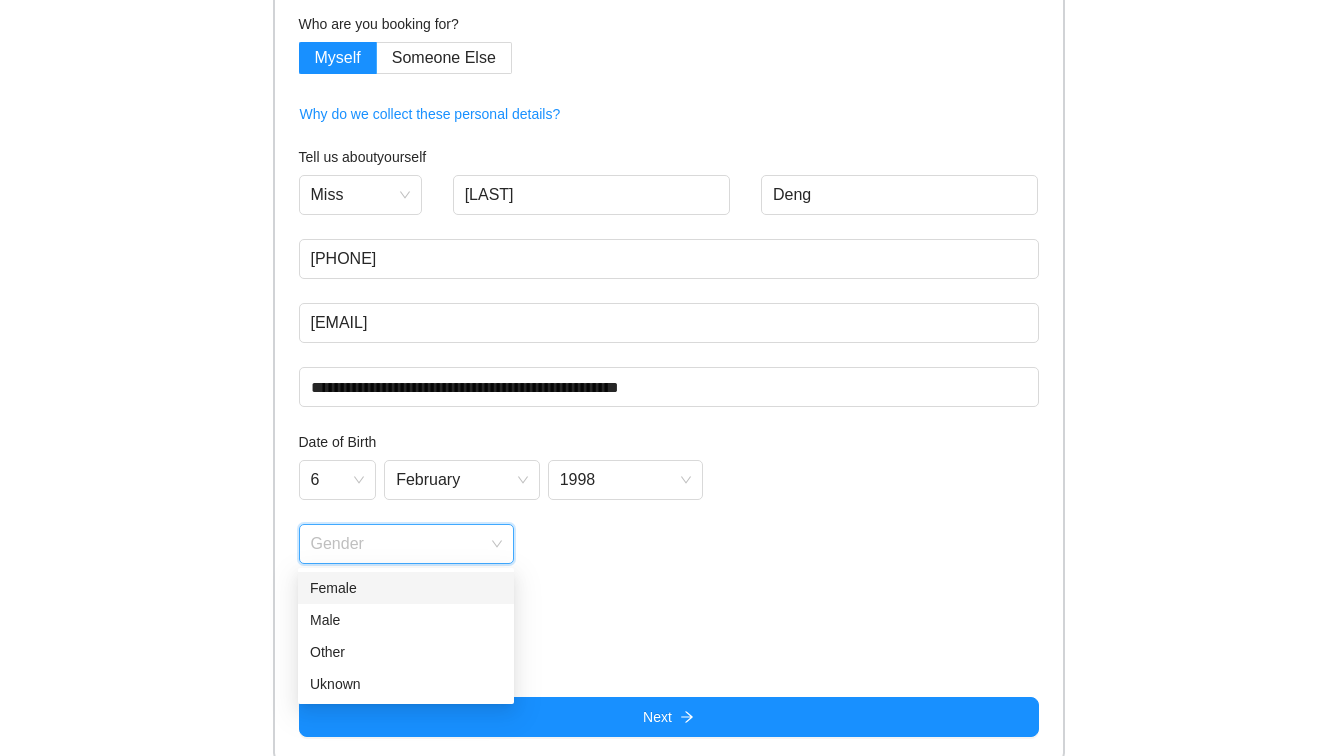 click on "Female" at bounding box center (0, 0) 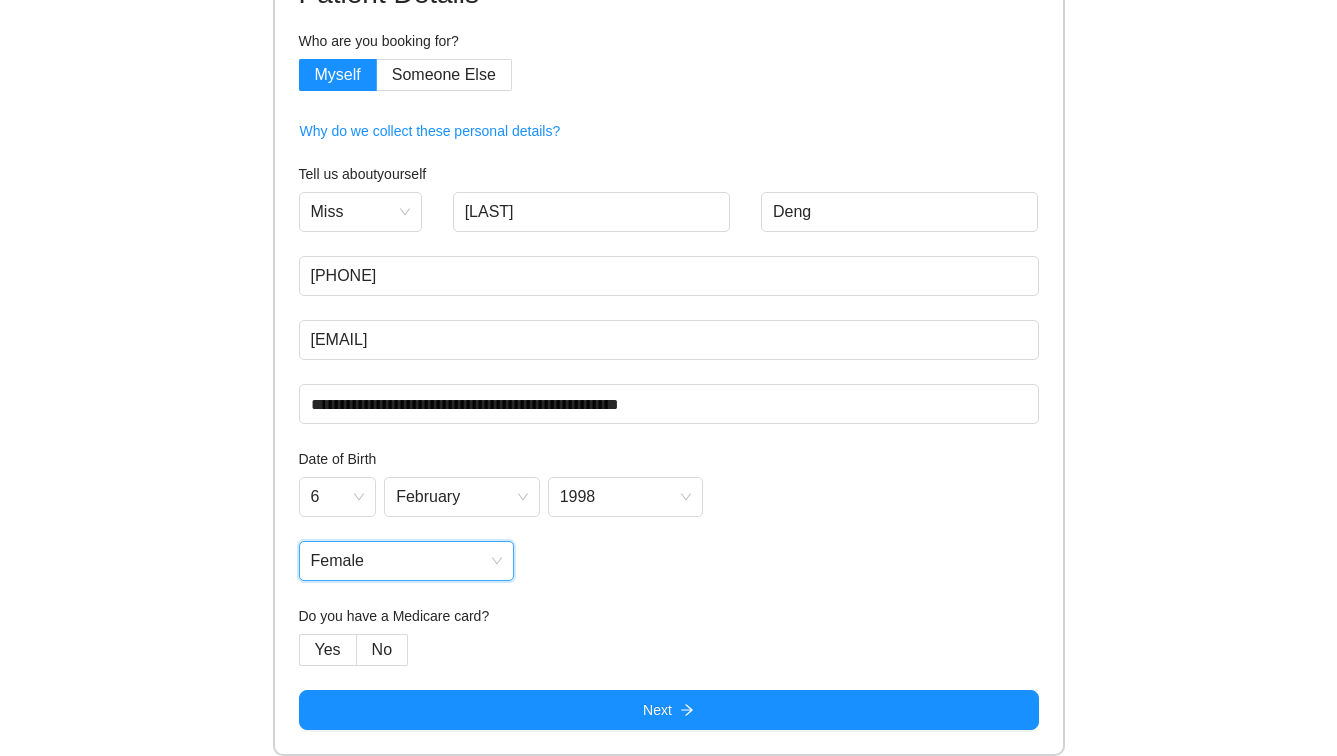 scroll, scrollTop: 156, scrollLeft: 0, axis: vertical 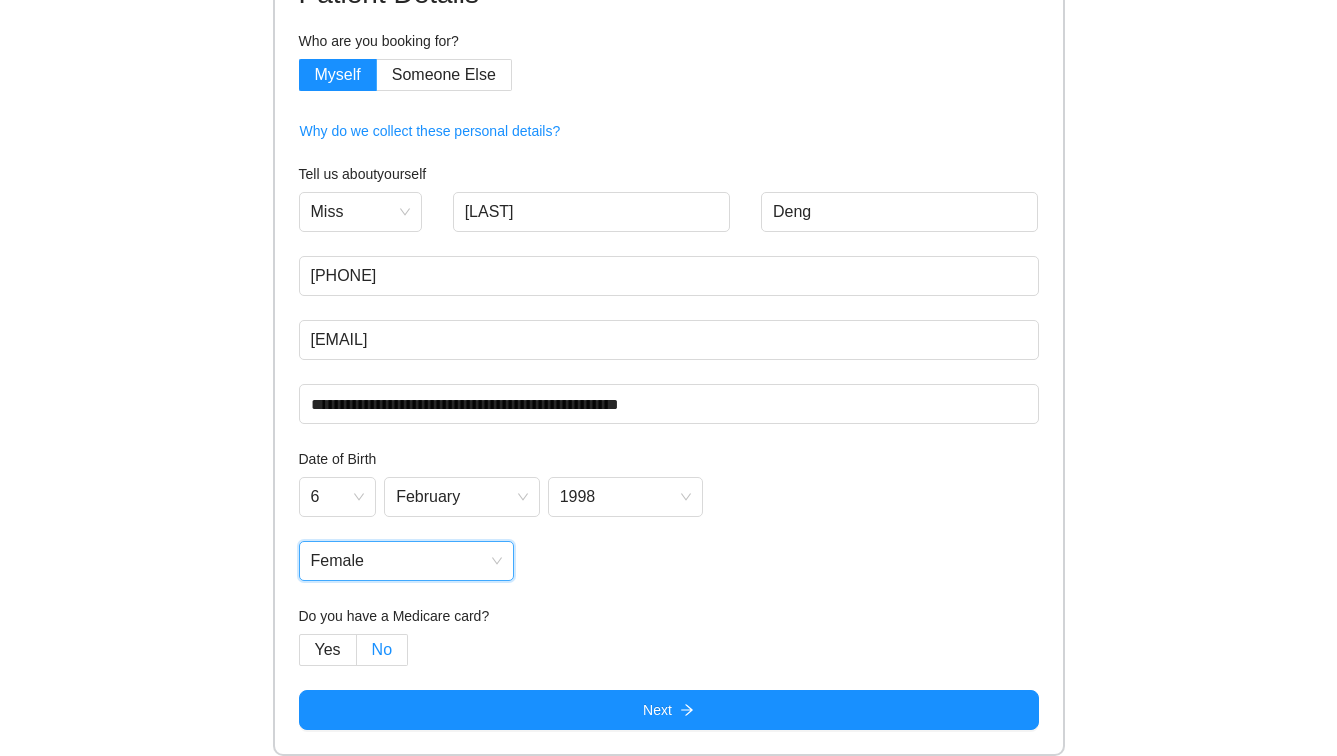 click on "No" at bounding box center (338, 74) 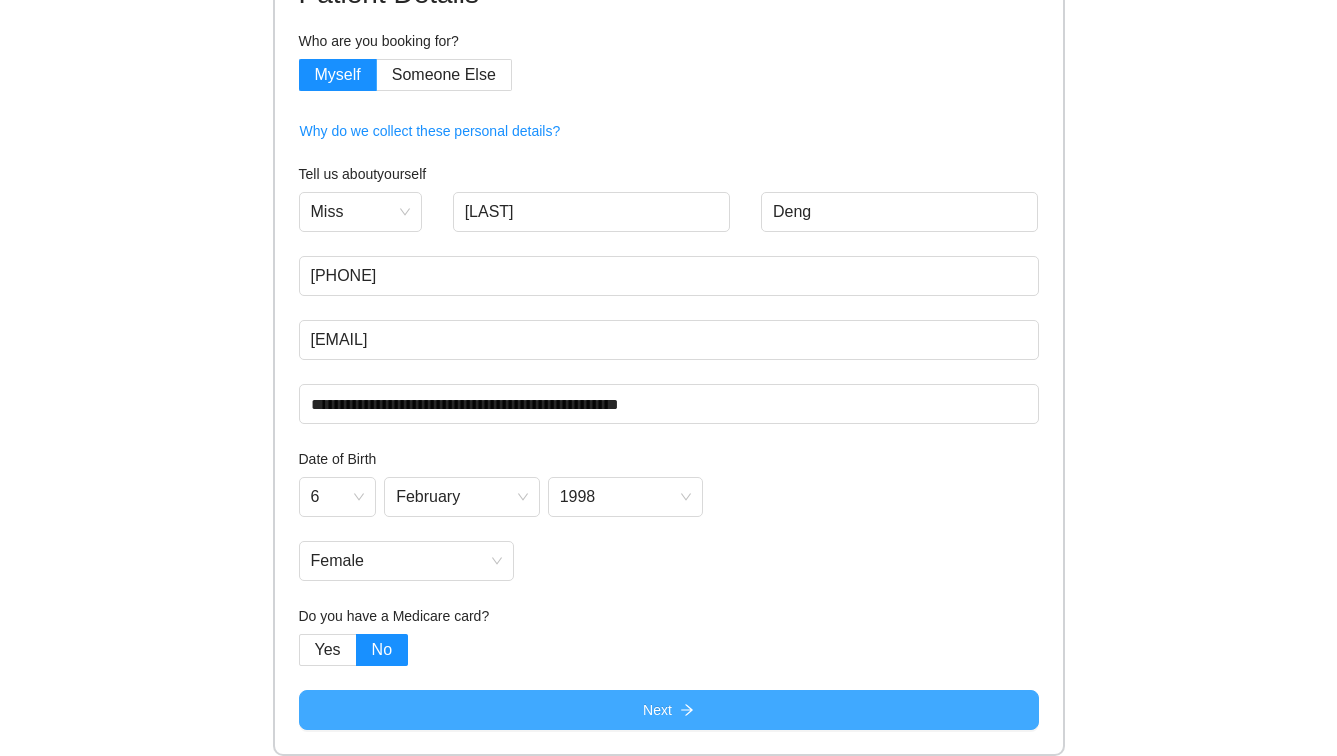 click on "Next" at bounding box center [669, 710] 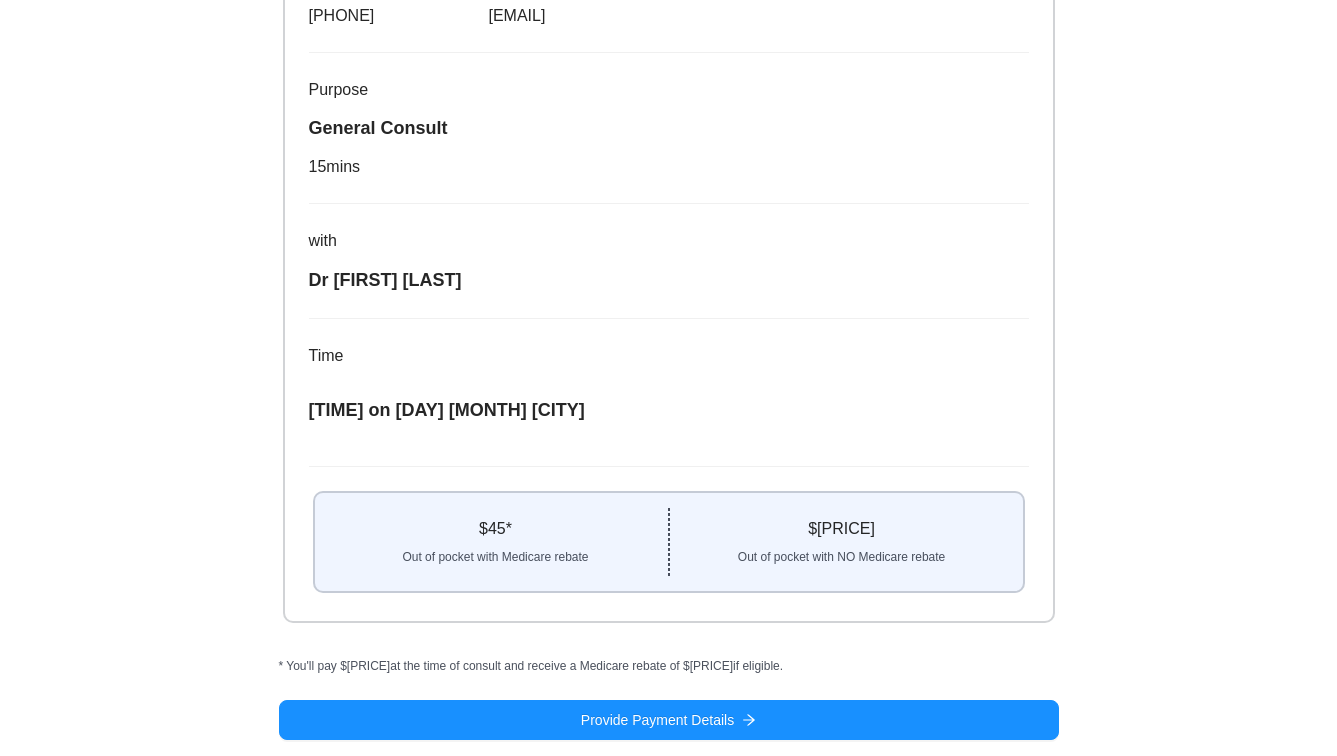 scroll, scrollTop: 358, scrollLeft: 0, axis: vertical 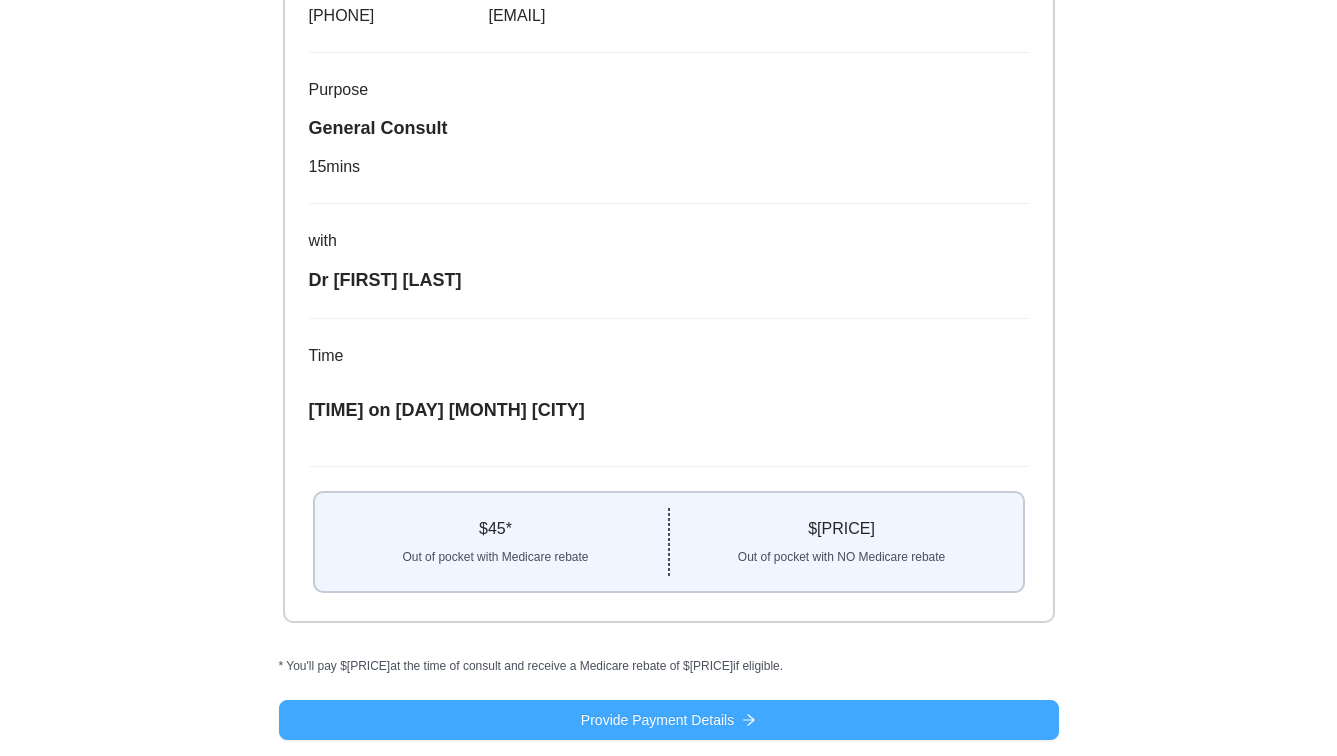 click on "Provide Payment Details" at bounding box center (657, 720) 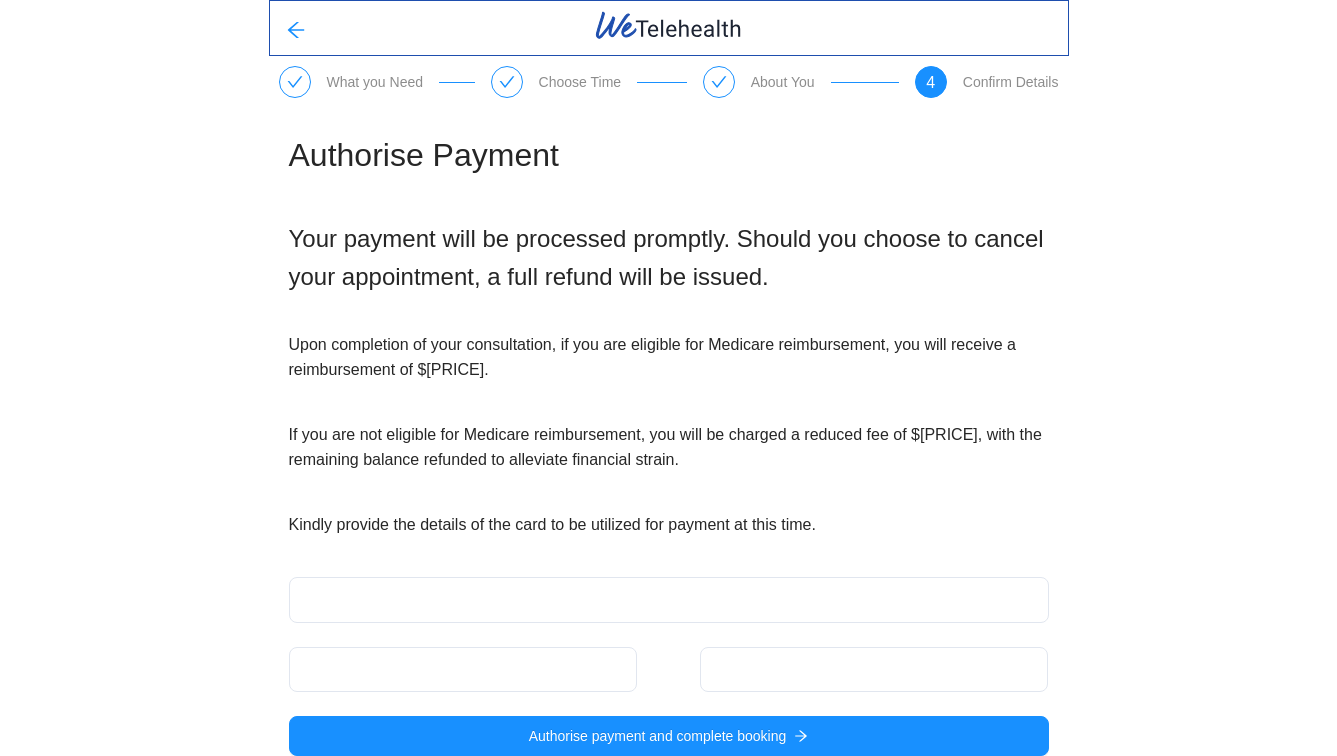 scroll, scrollTop: 32, scrollLeft: 0, axis: vertical 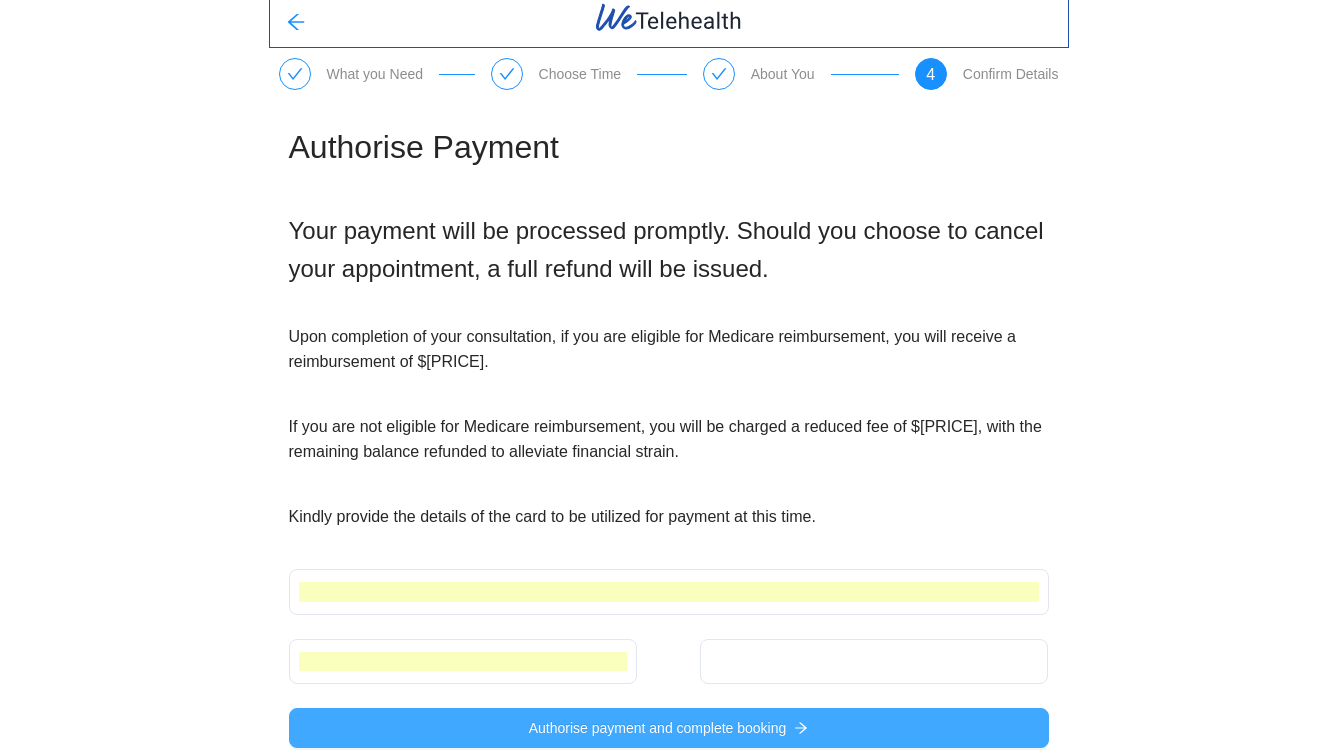 click on "Authorise payment and complete booking" at bounding box center [658, 728] 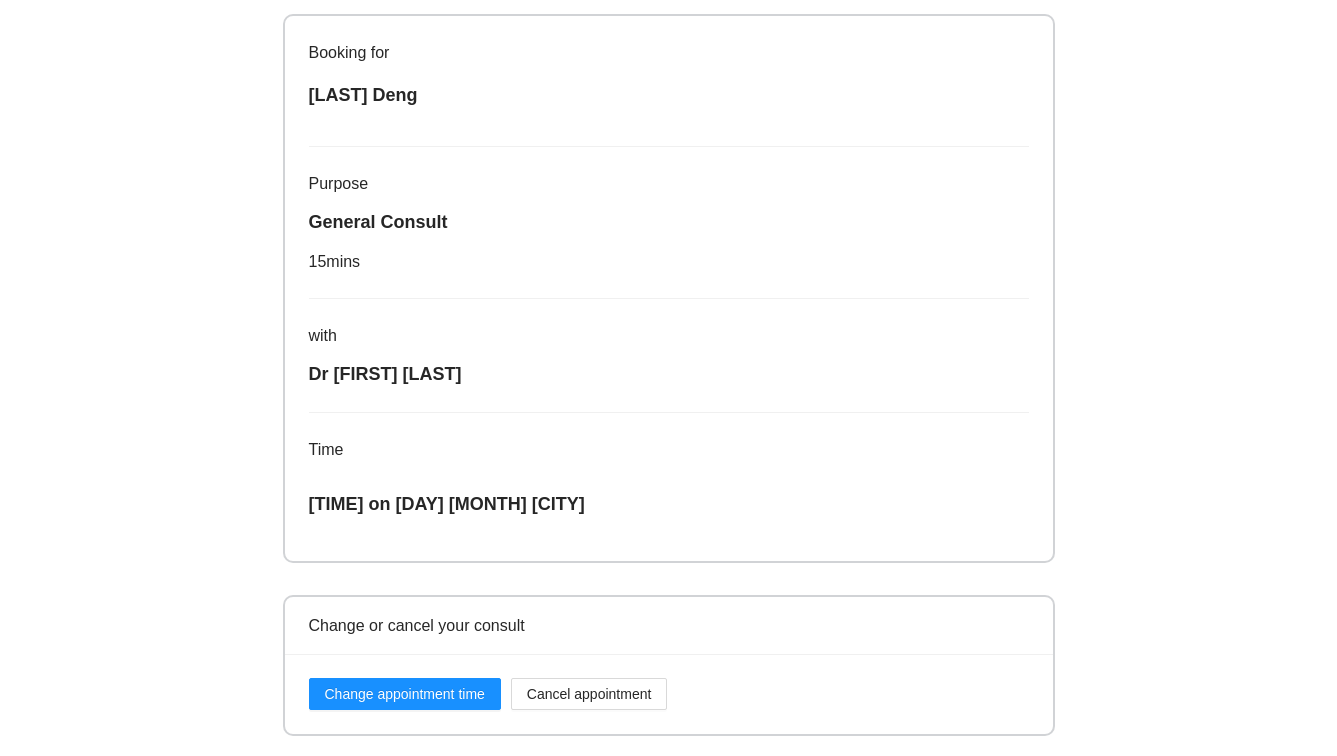scroll, scrollTop: 987, scrollLeft: 0, axis: vertical 